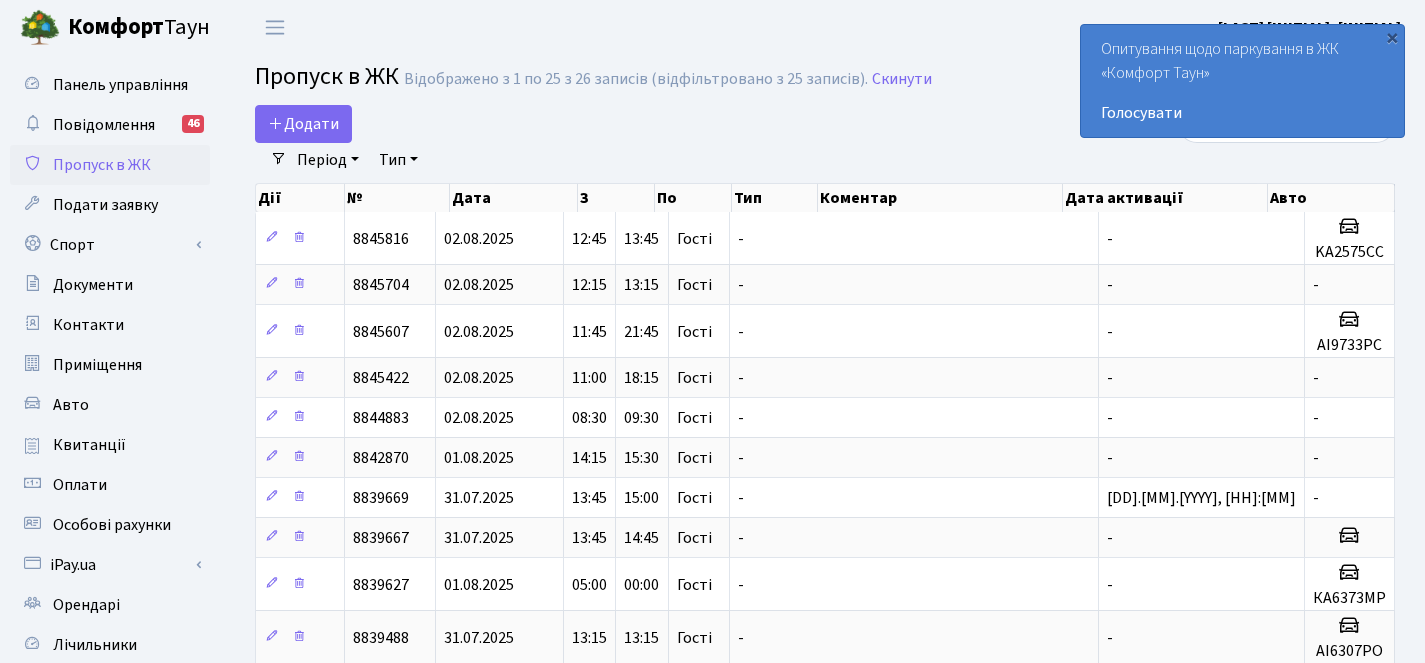select on "25" 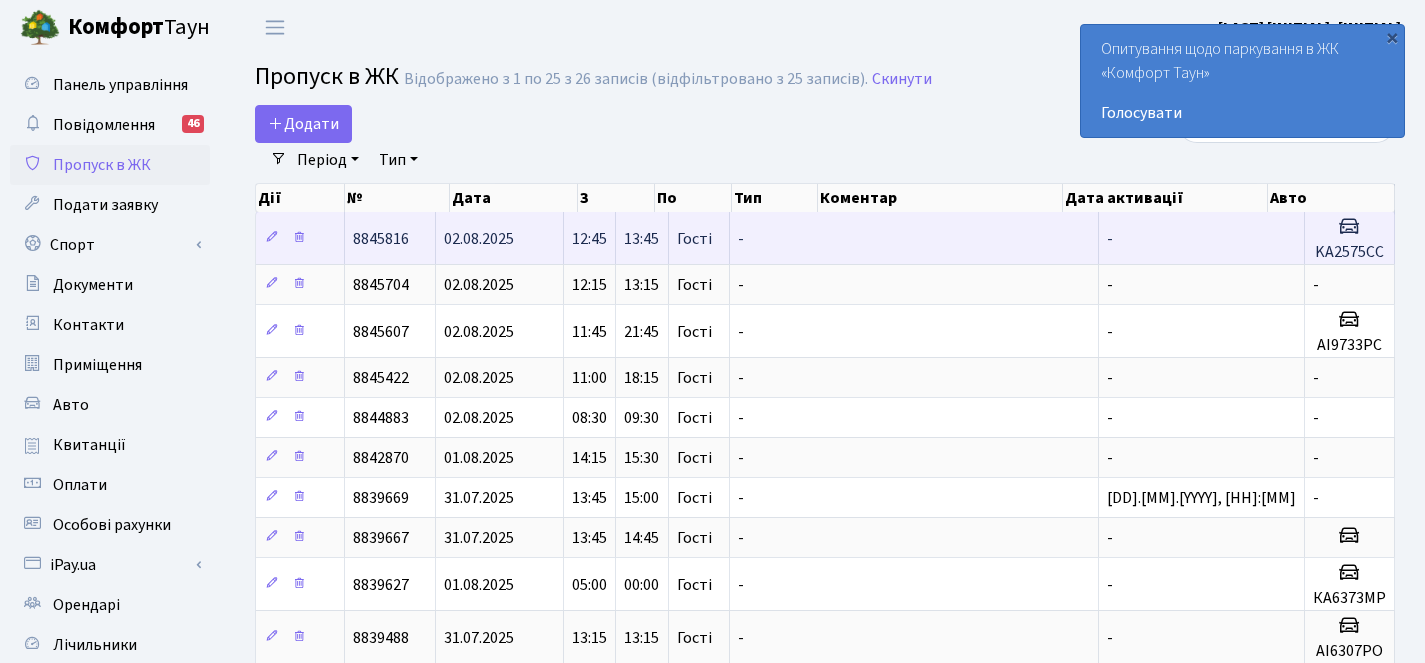 click on "-" at bounding box center [1202, 238] 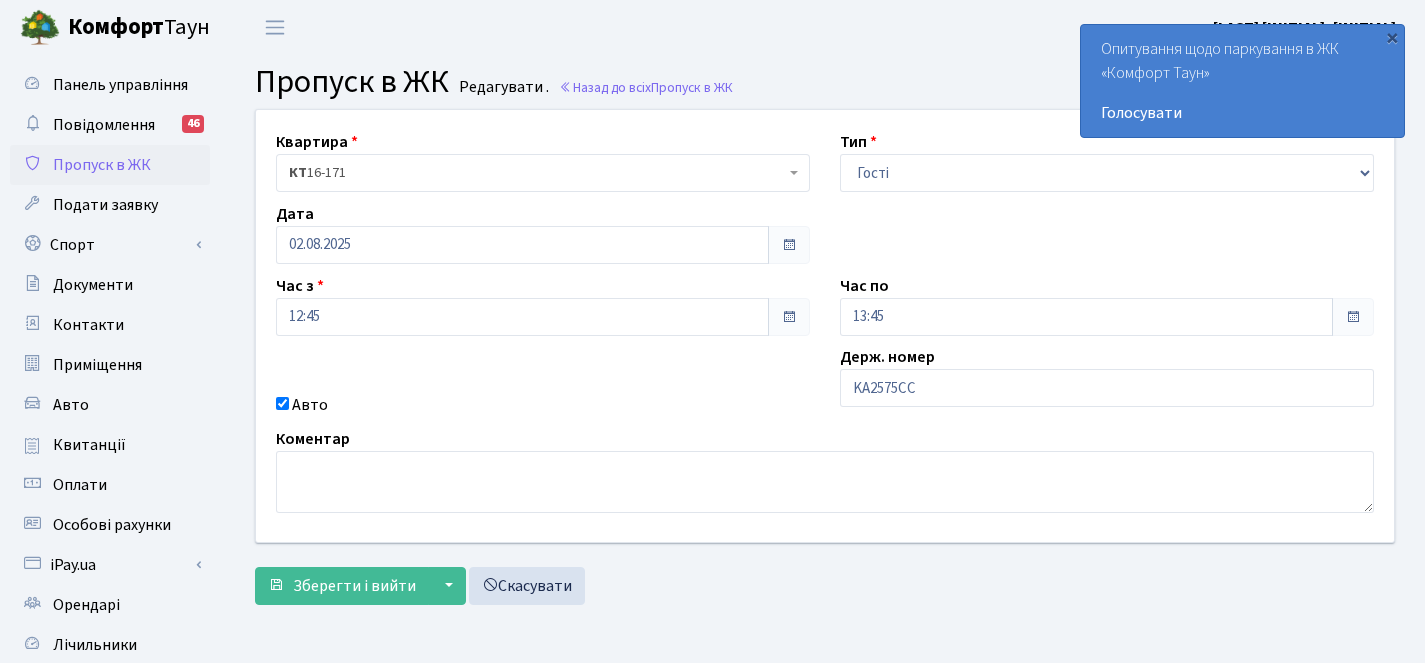 scroll, scrollTop: 0, scrollLeft: 0, axis: both 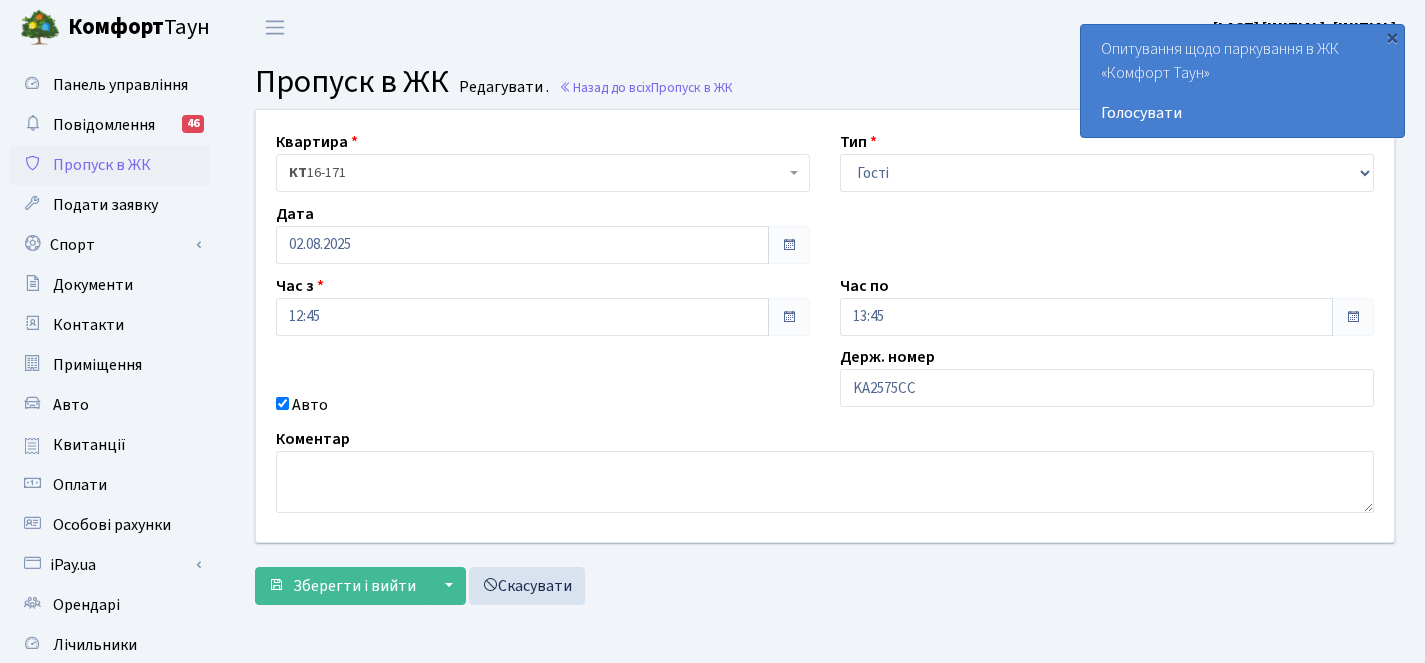 click at bounding box center [1353, 317] 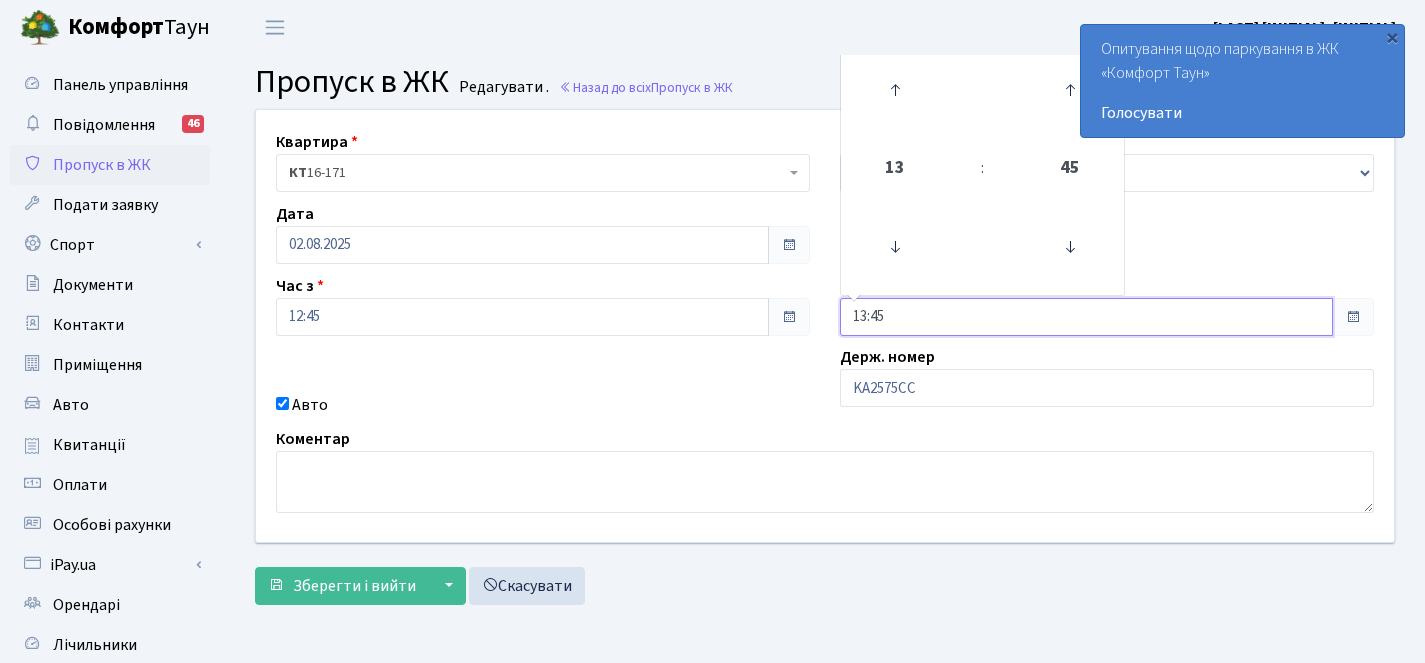 click on "13:45" at bounding box center (1086, 317) 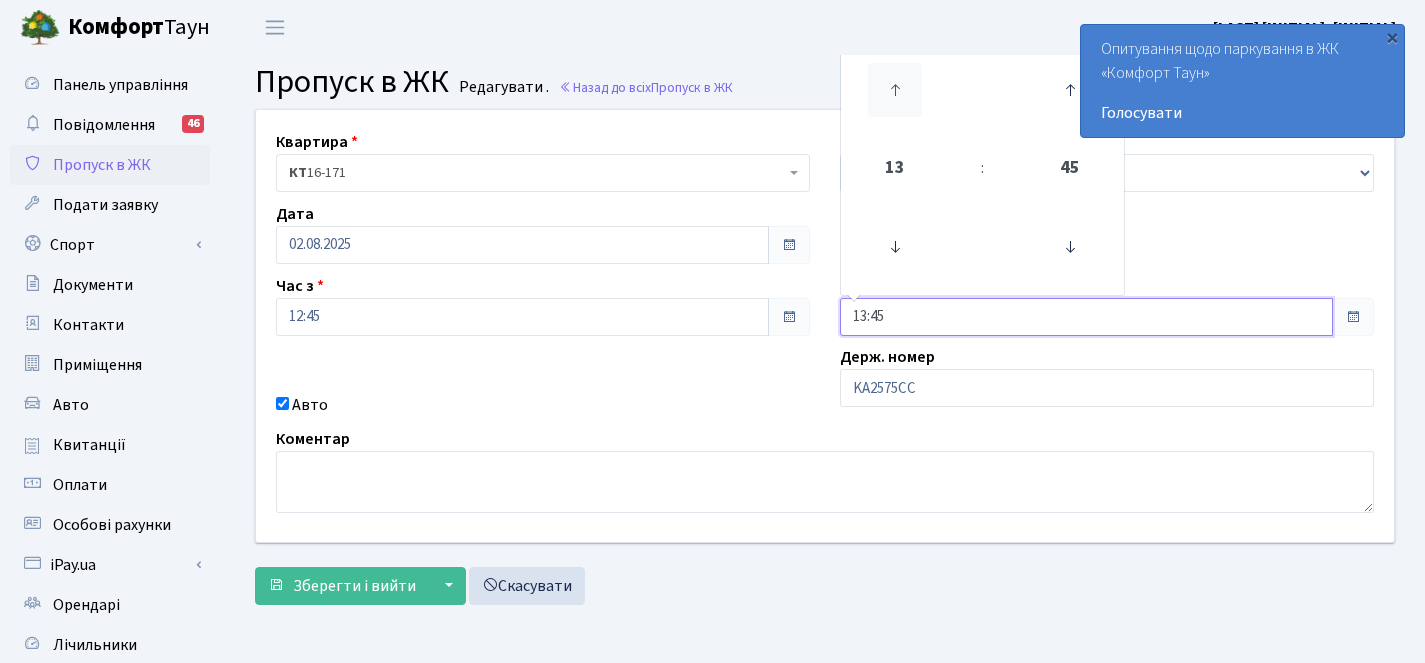 click at bounding box center (895, 90) 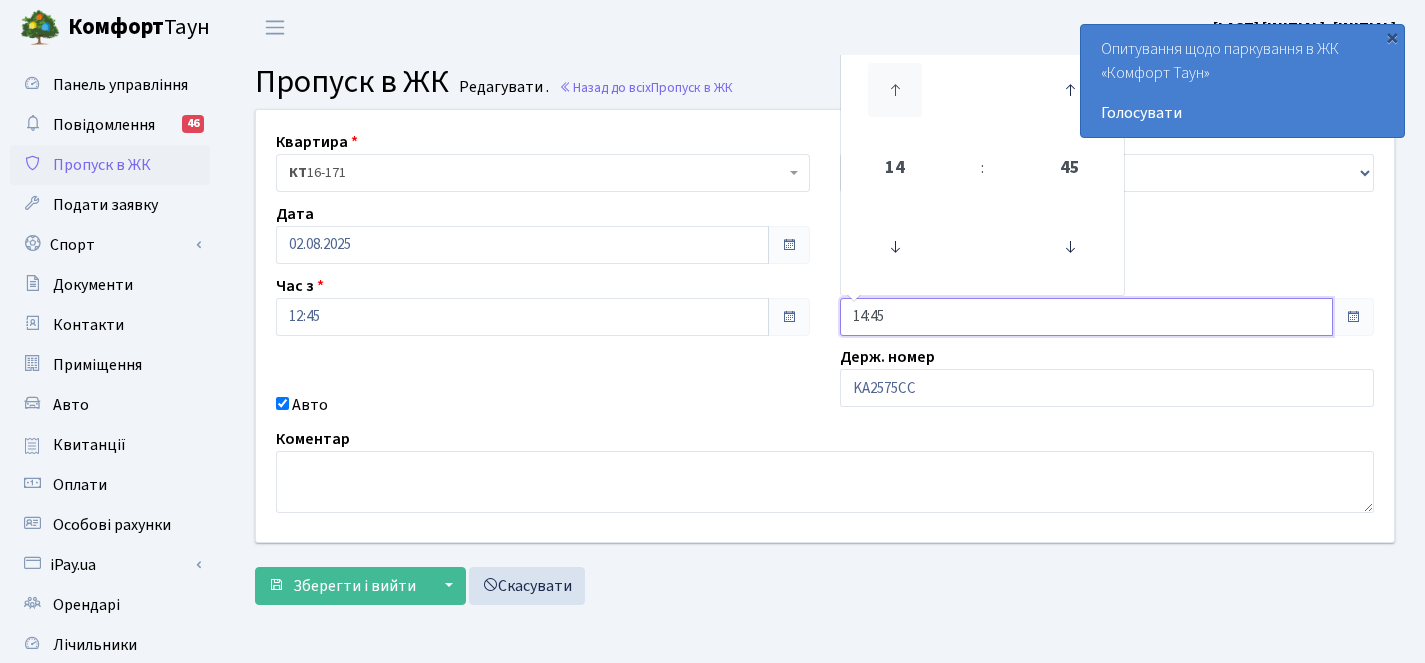 click at bounding box center [895, 90] 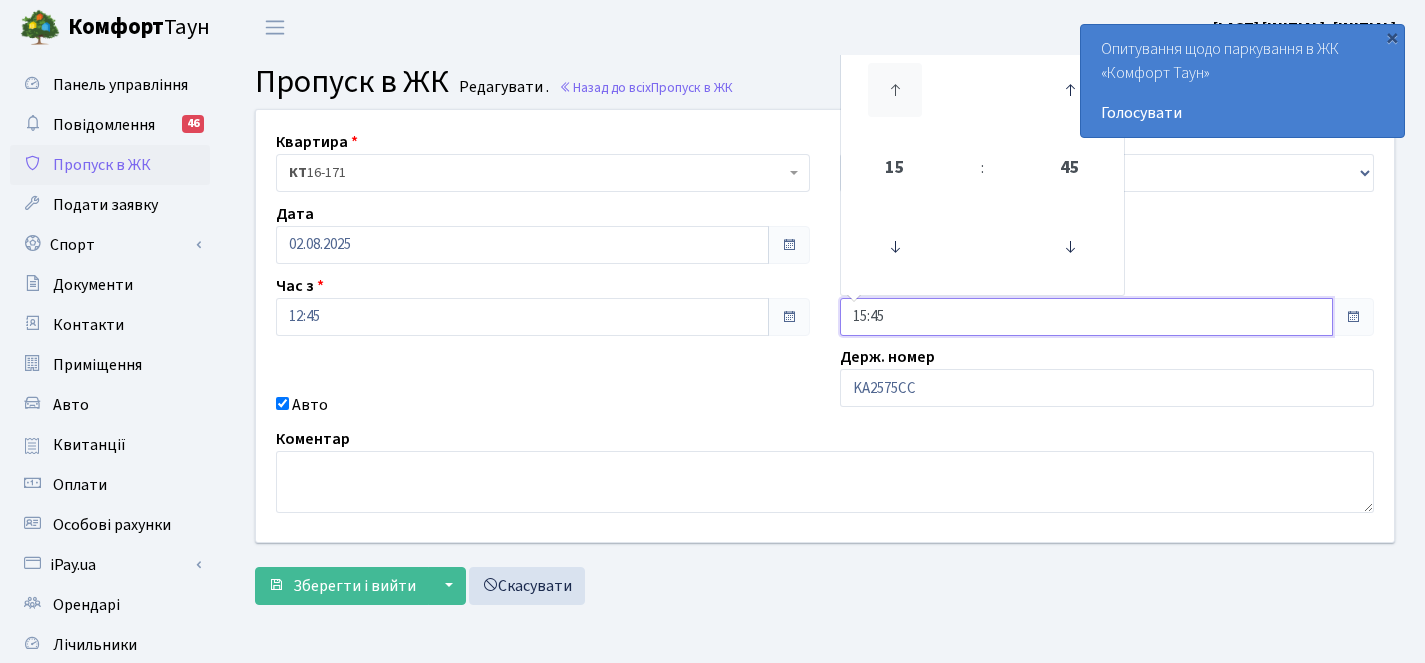click at bounding box center [895, 90] 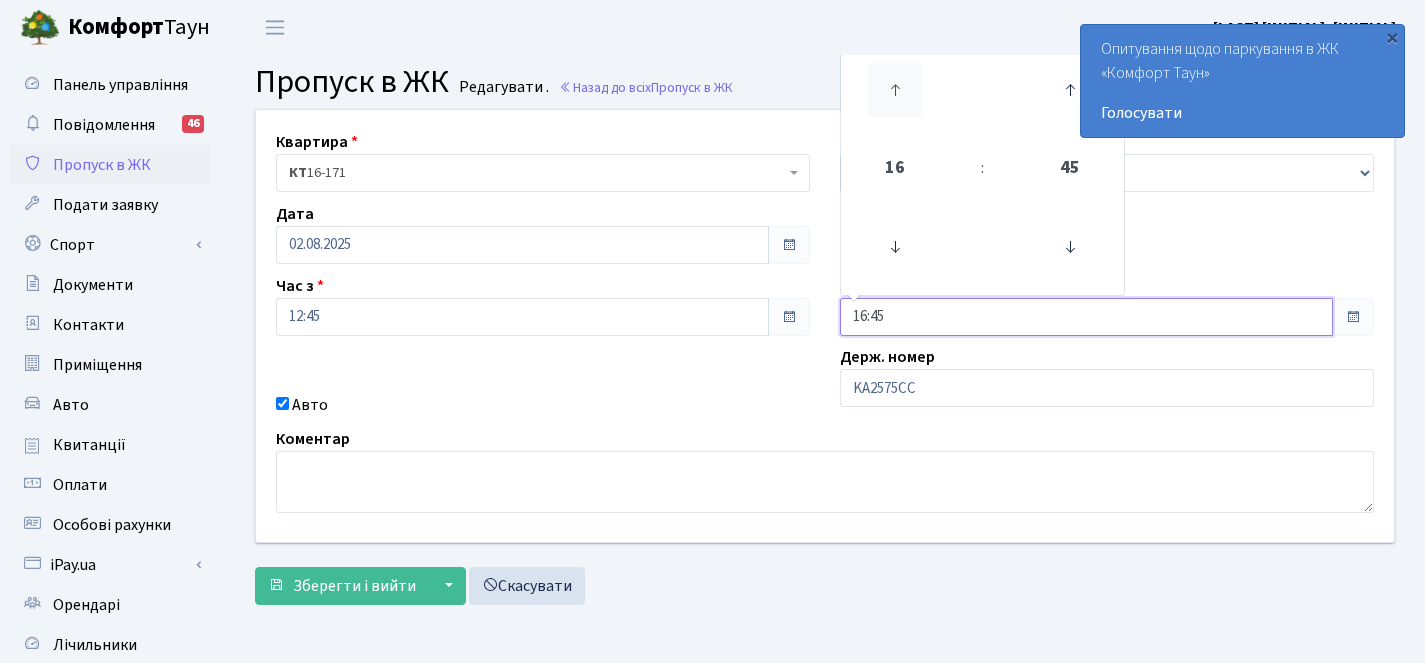 click at bounding box center [895, 90] 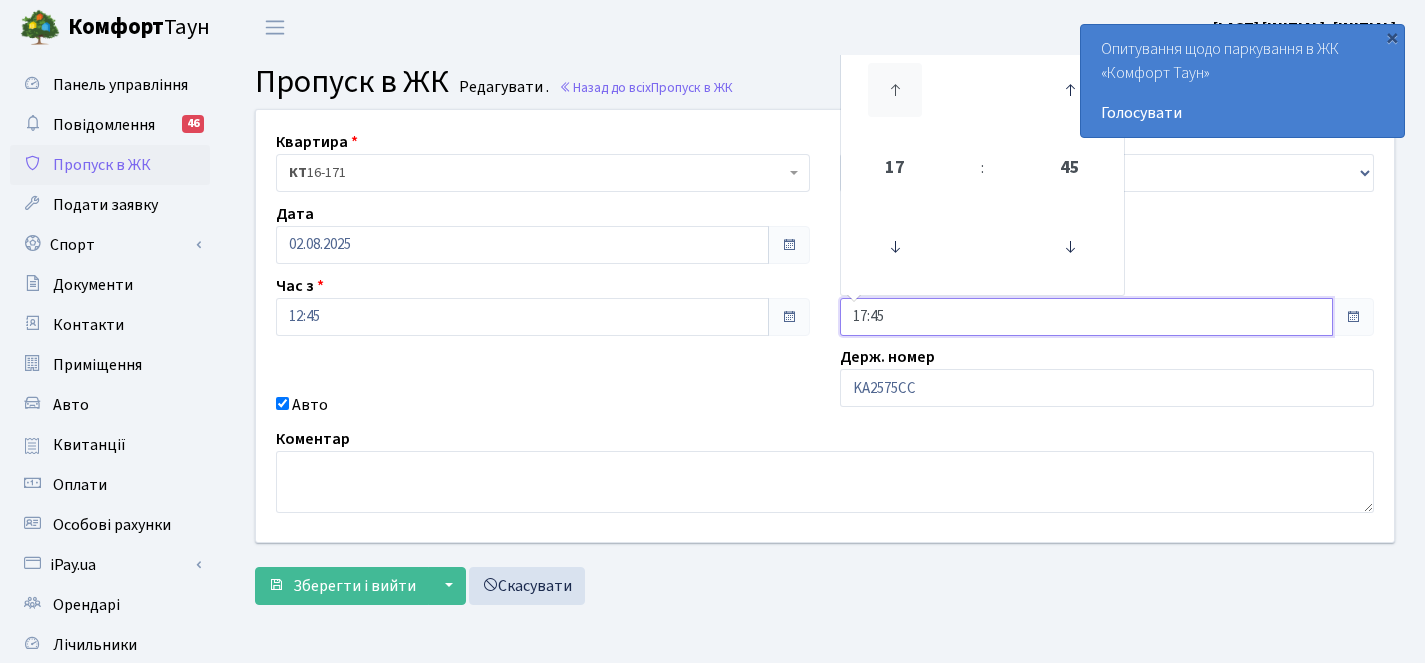 click at bounding box center [895, 90] 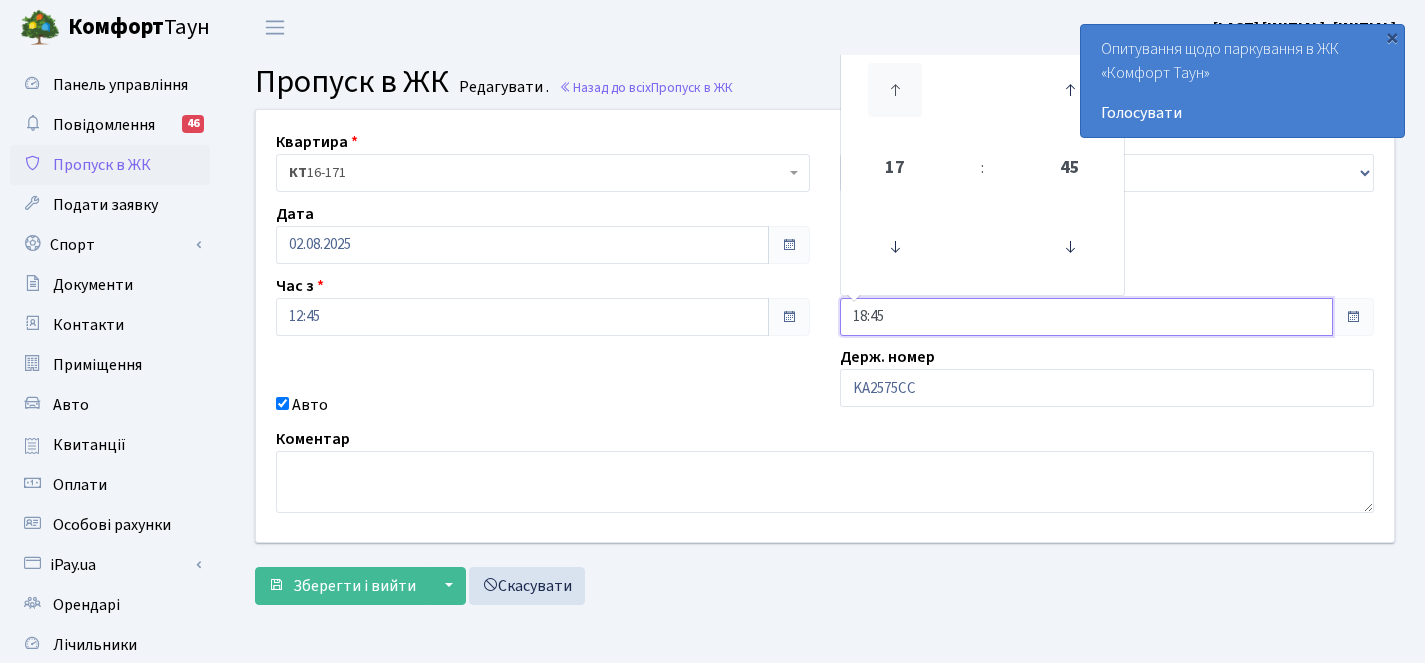click at bounding box center [895, 90] 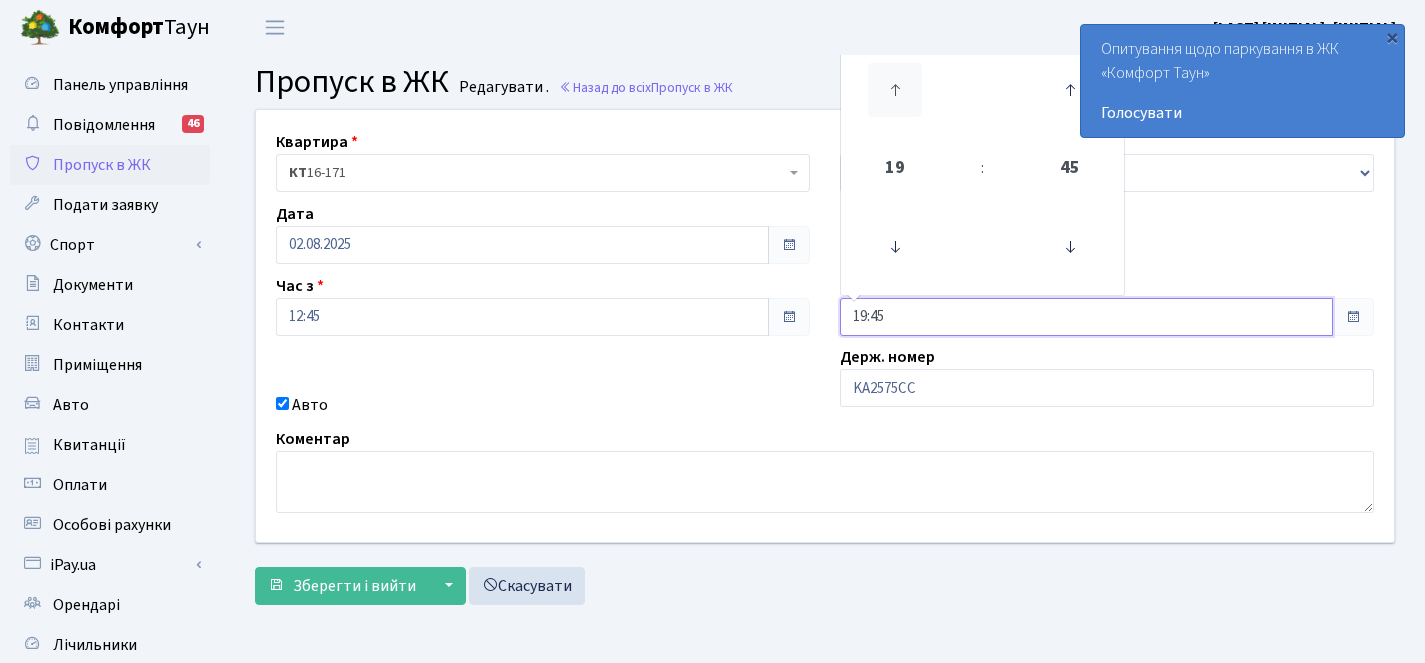 click at bounding box center (895, 90) 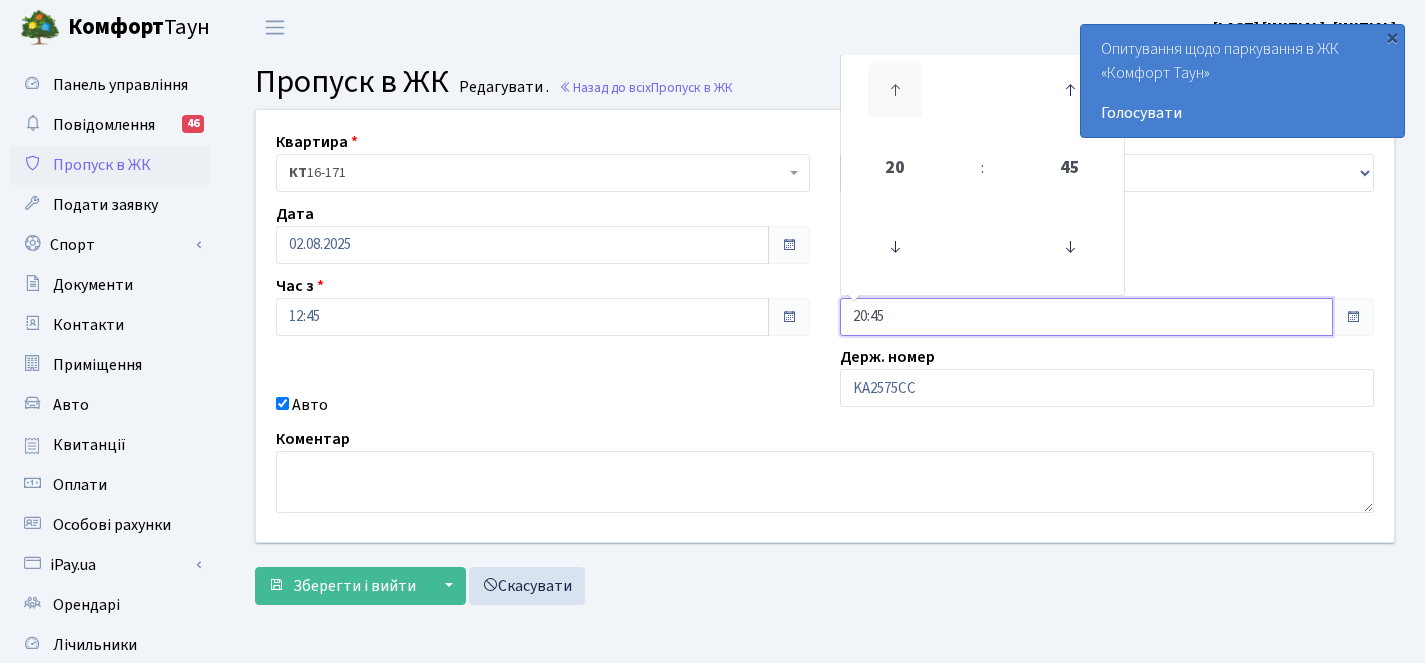 click at bounding box center (895, 90) 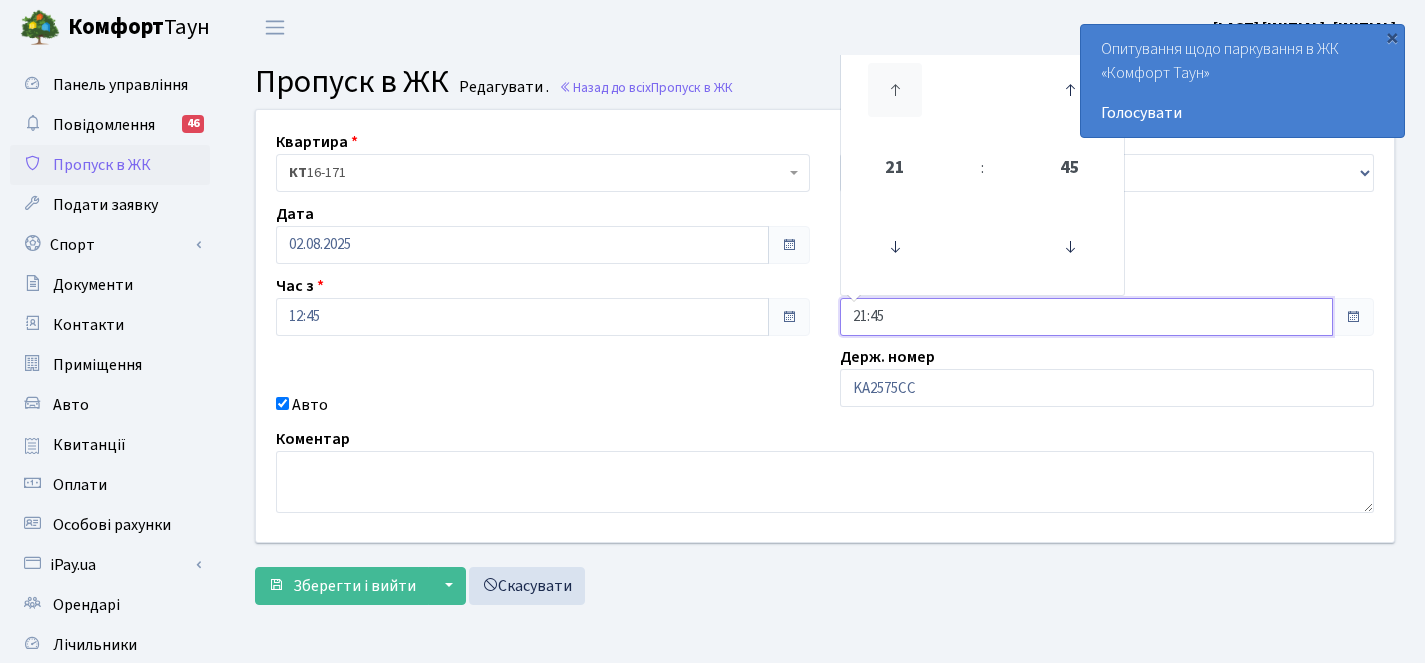 click at bounding box center [895, 90] 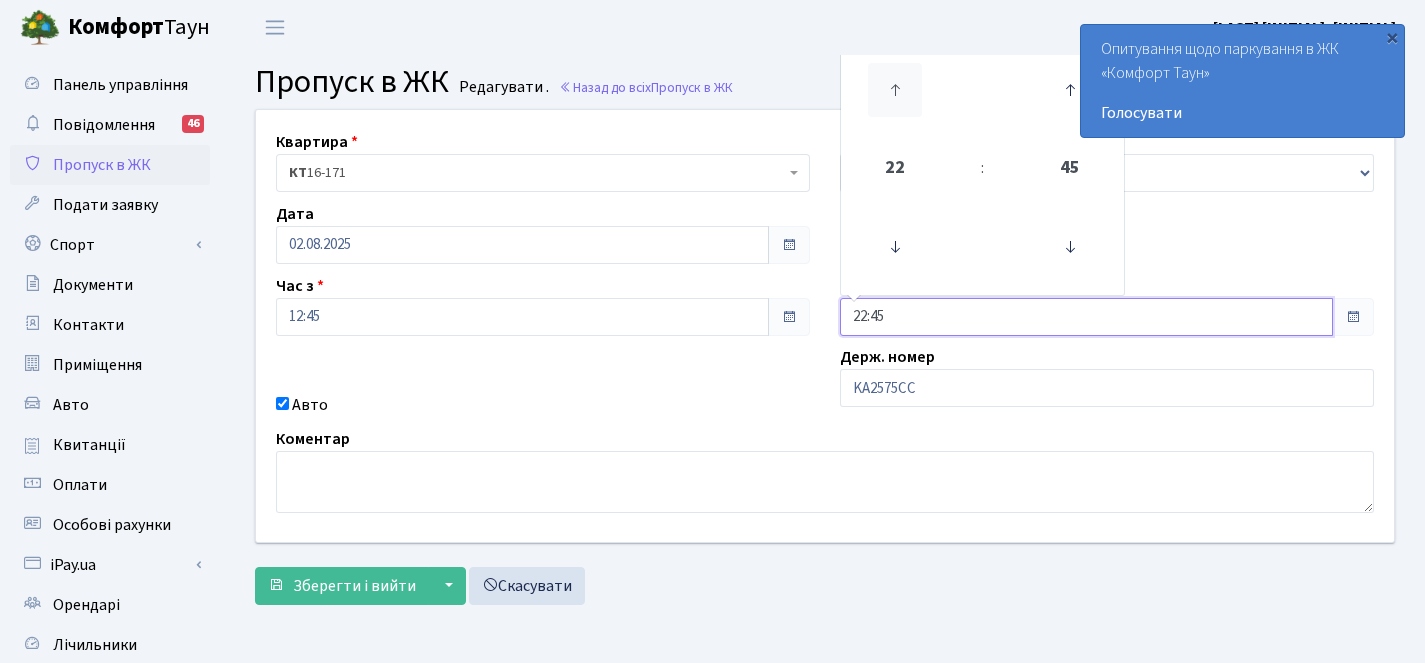 click at bounding box center [895, 90] 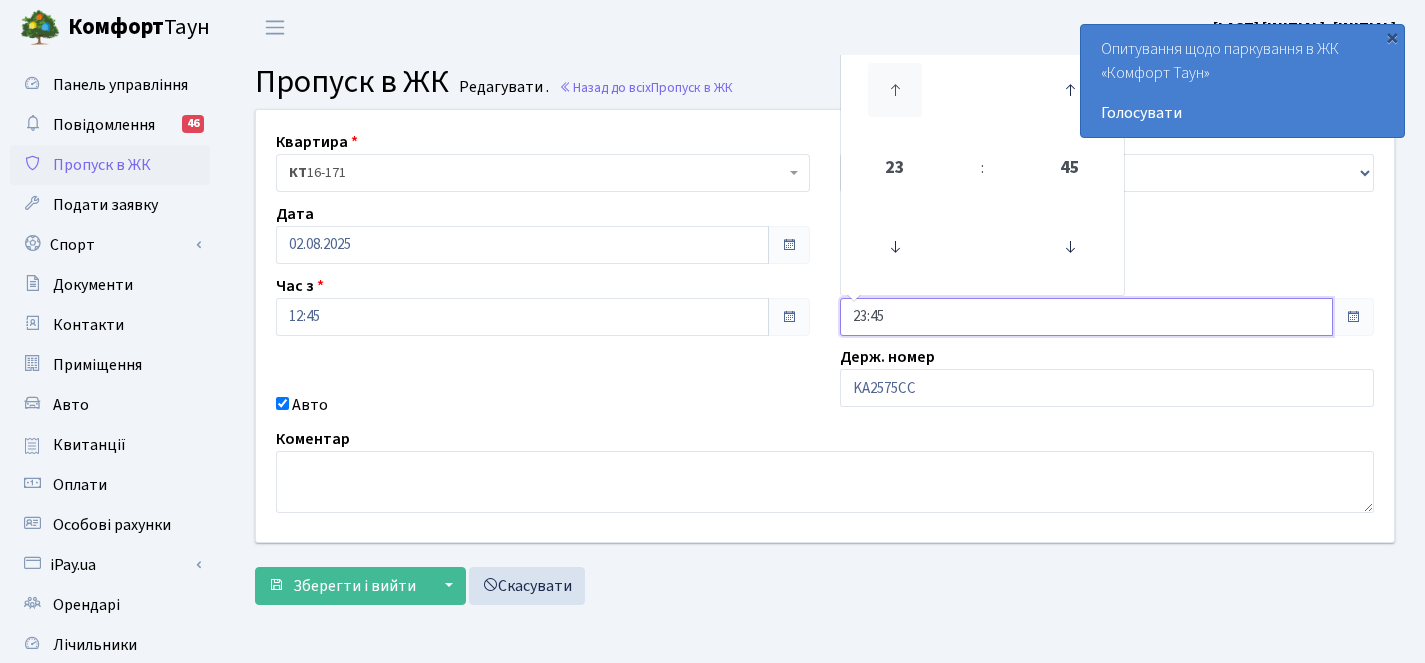click at bounding box center [895, 90] 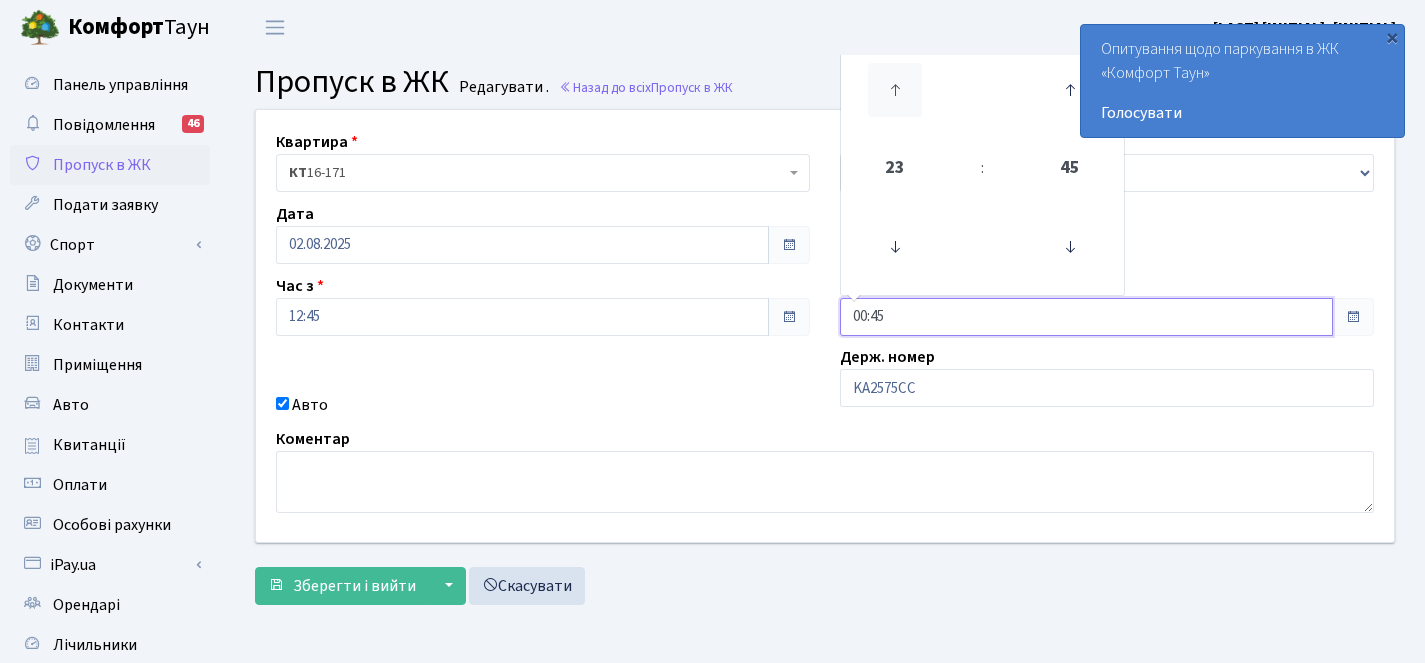 click at bounding box center [895, 90] 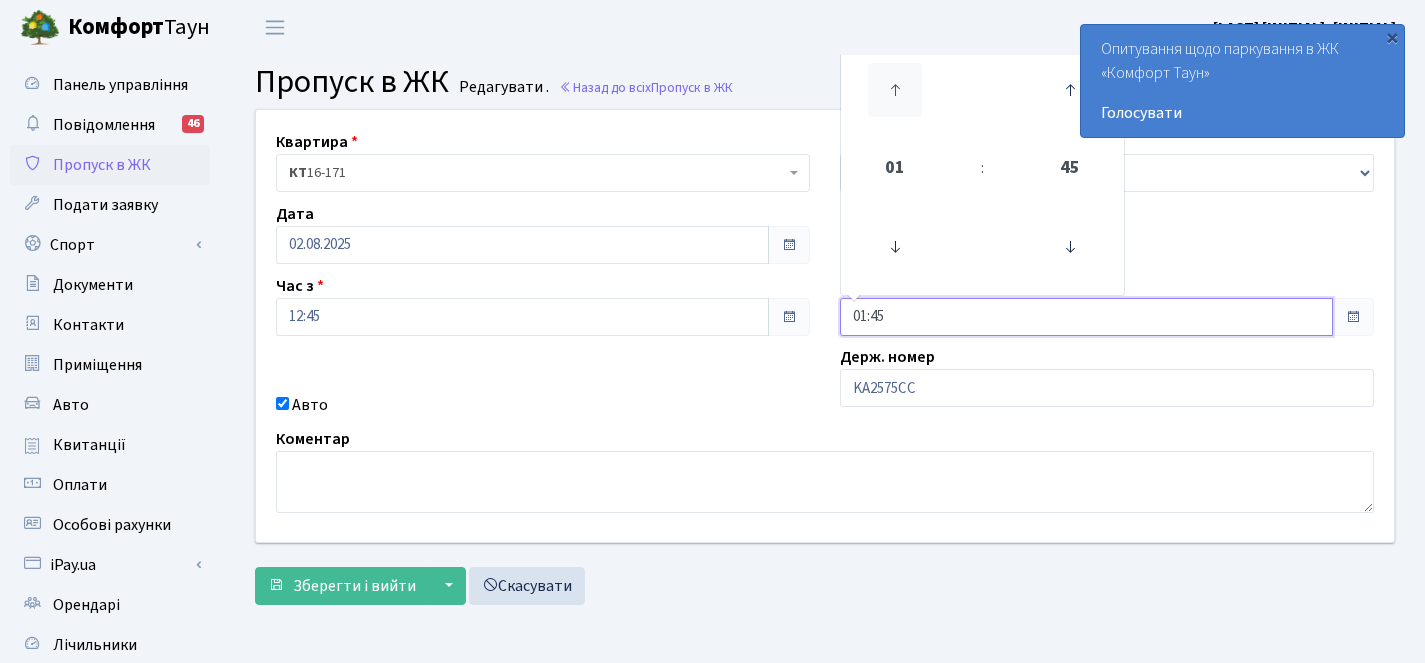 click at bounding box center (895, 90) 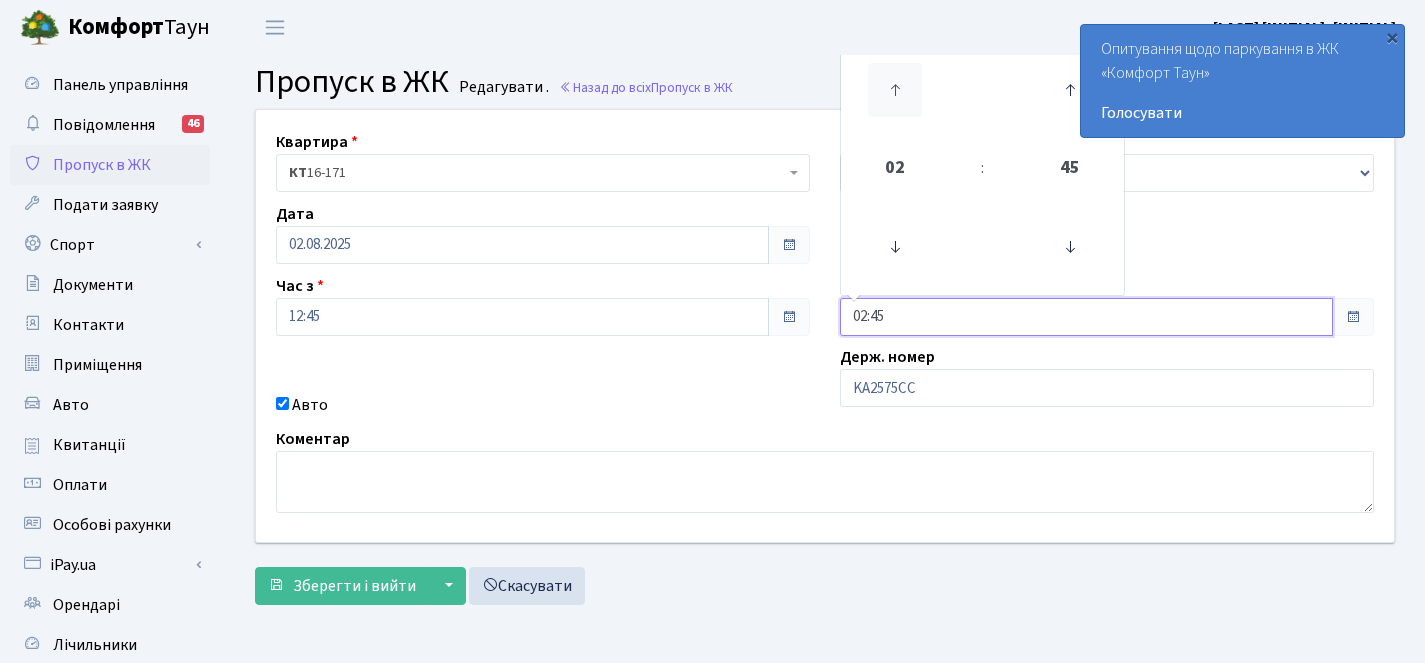 click at bounding box center (895, 90) 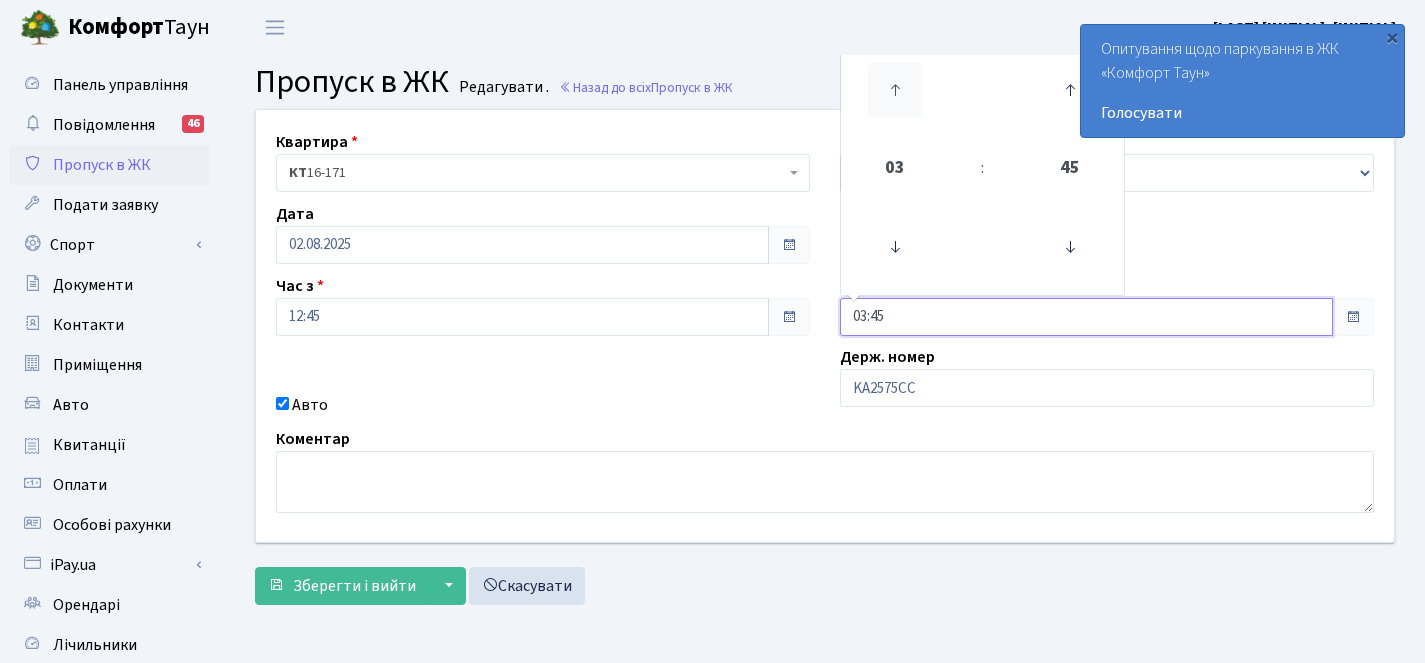 click at bounding box center (895, 90) 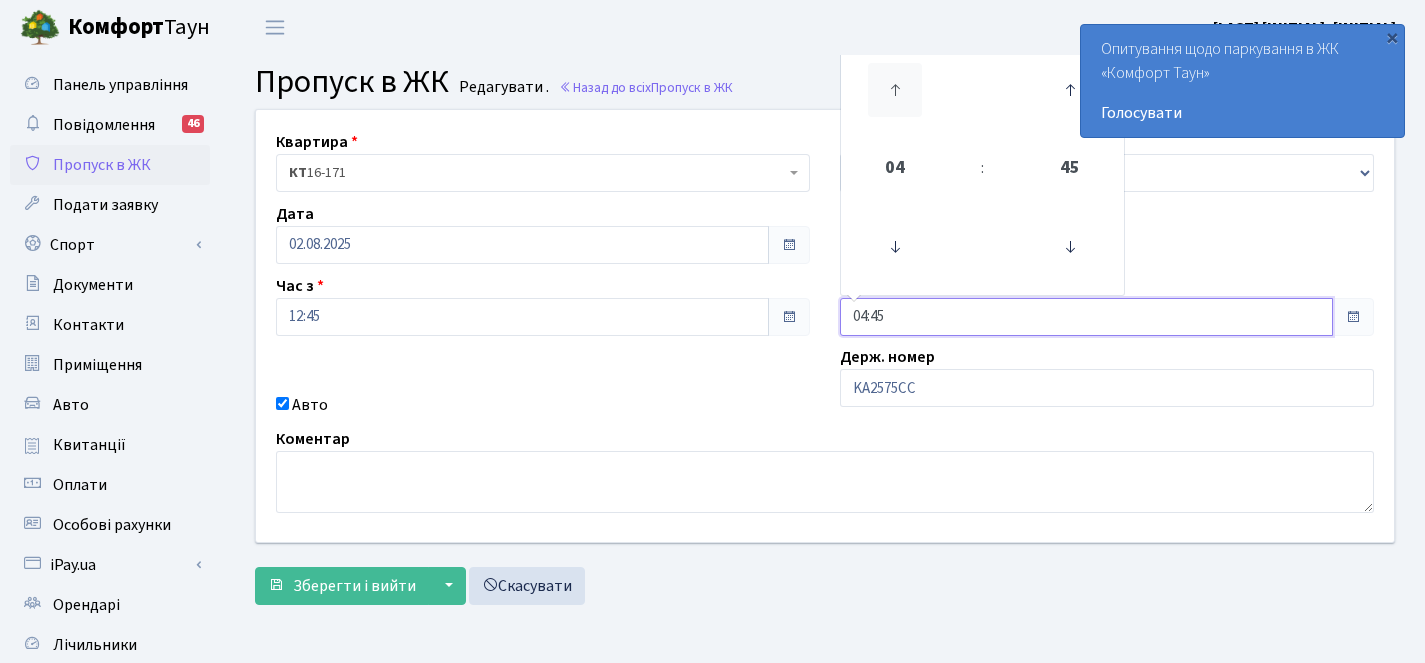 click at bounding box center [895, 90] 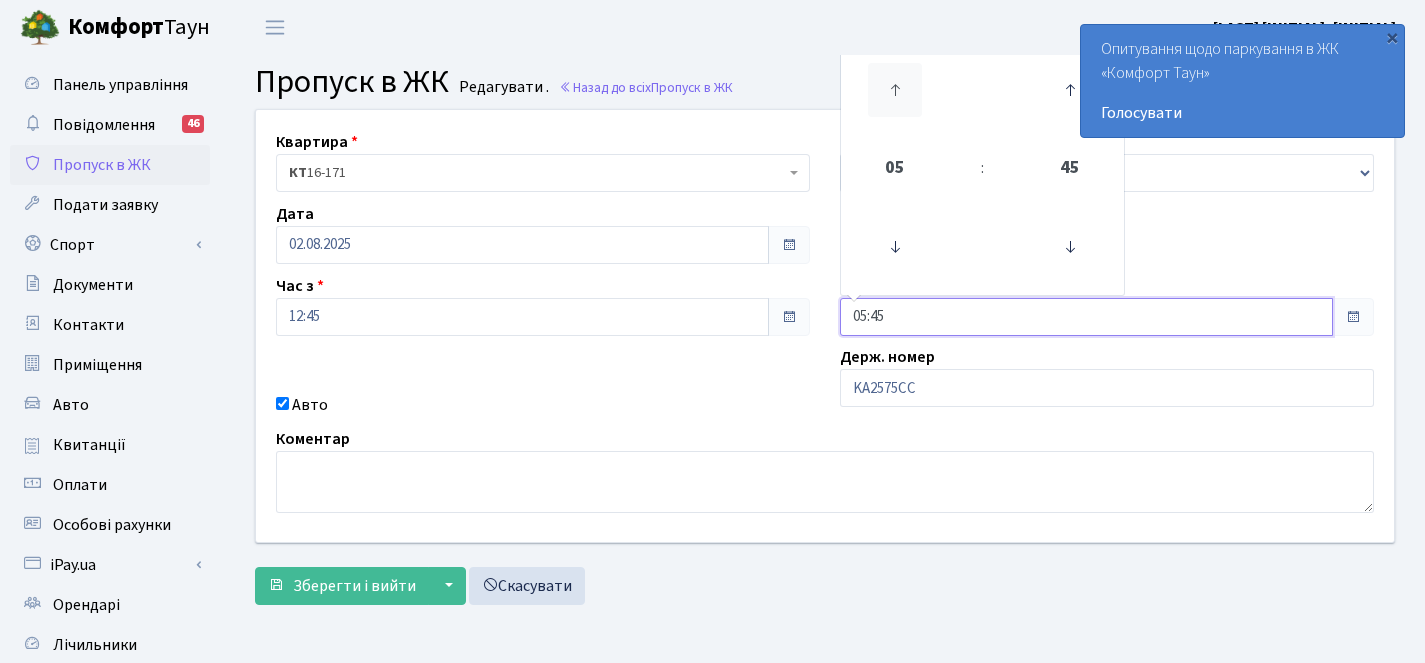 click at bounding box center (895, 90) 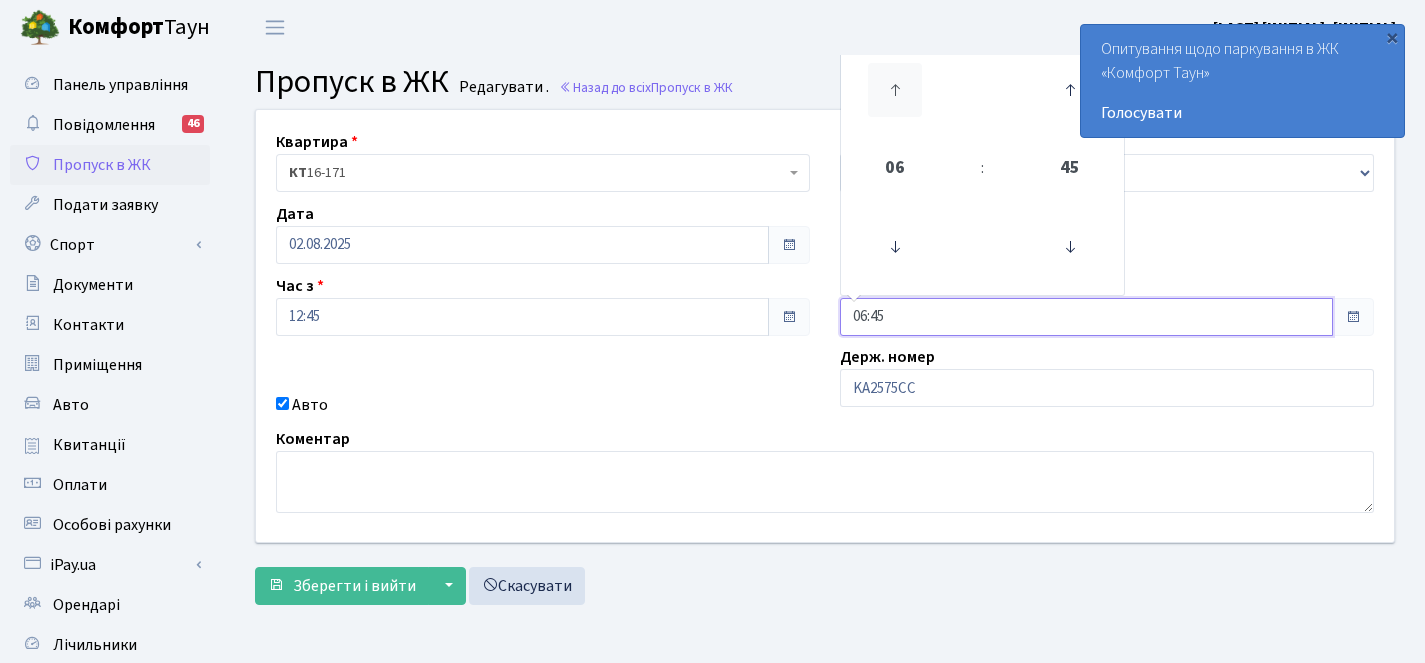click at bounding box center [895, 90] 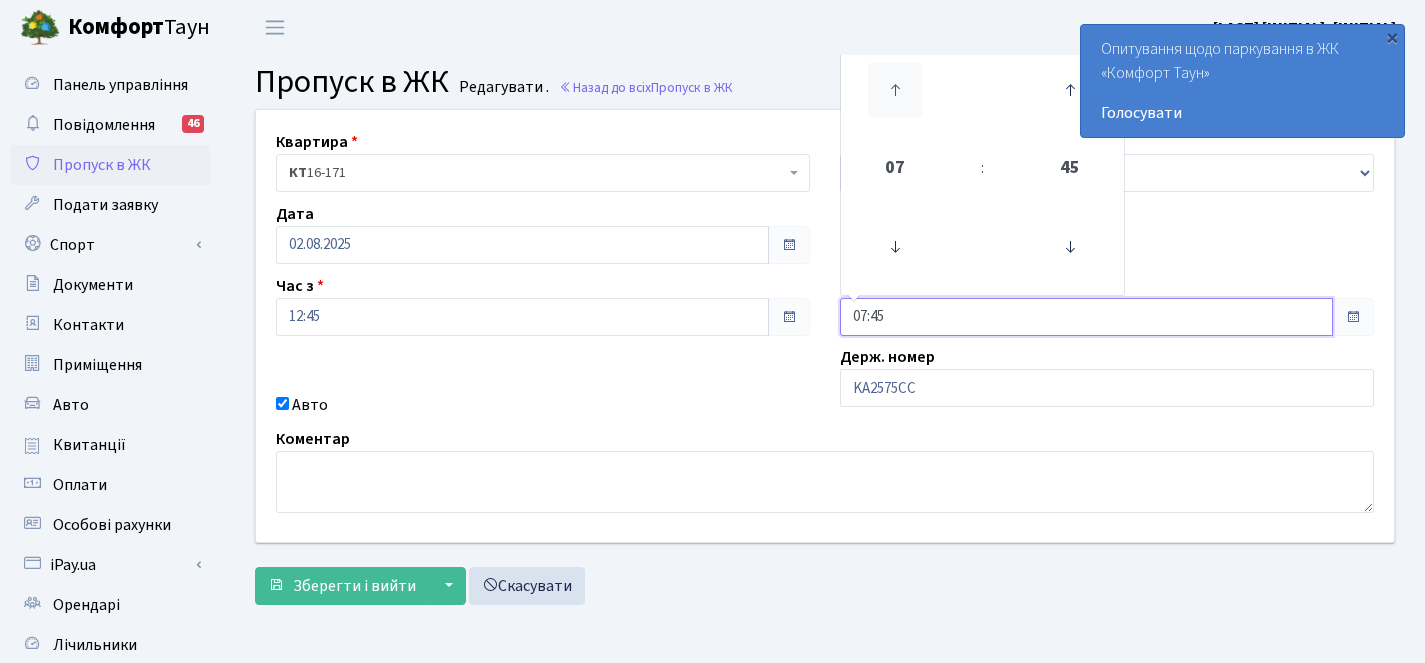 click at bounding box center (895, 90) 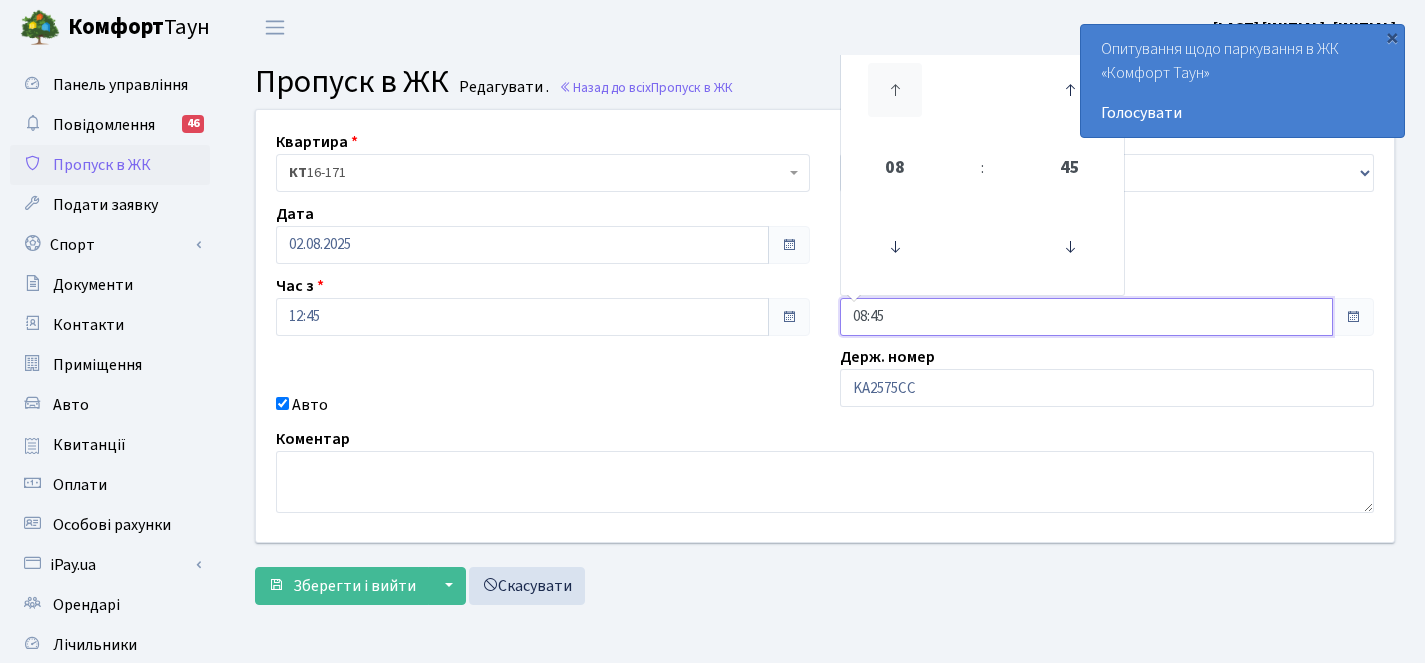 click at bounding box center (895, 90) 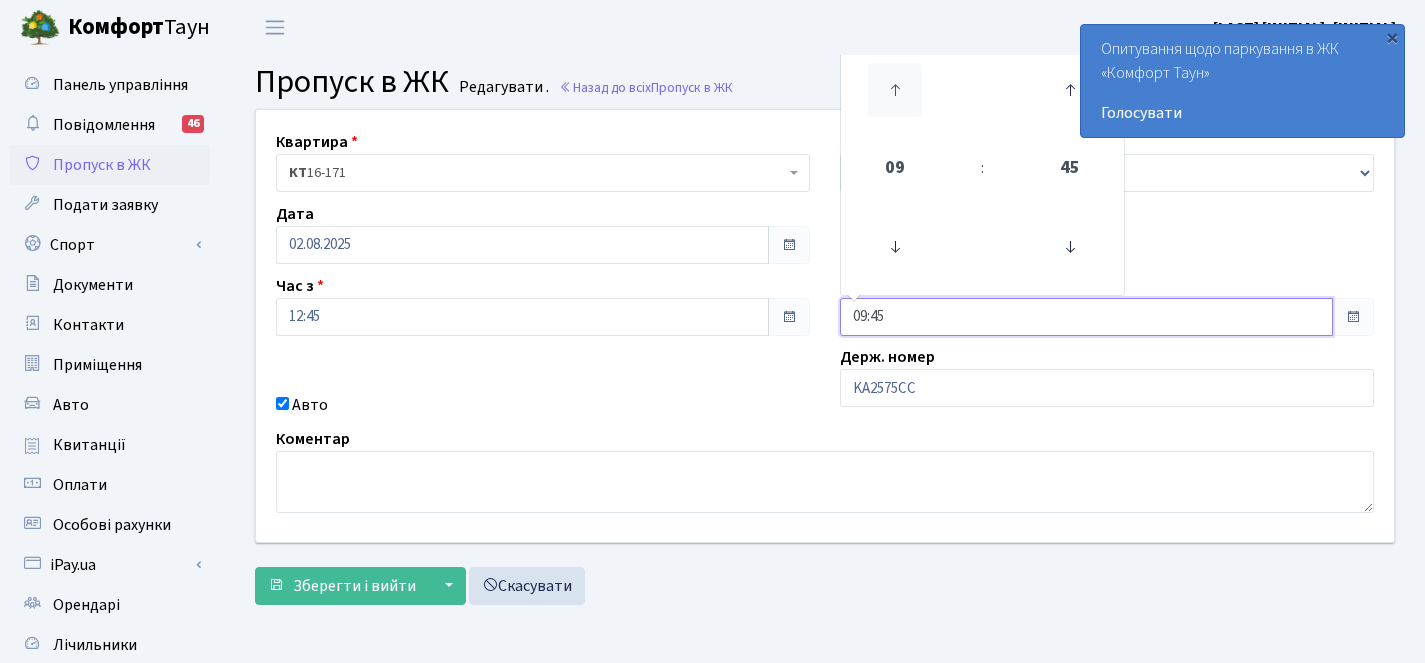 click at bounding box center (895, 90) 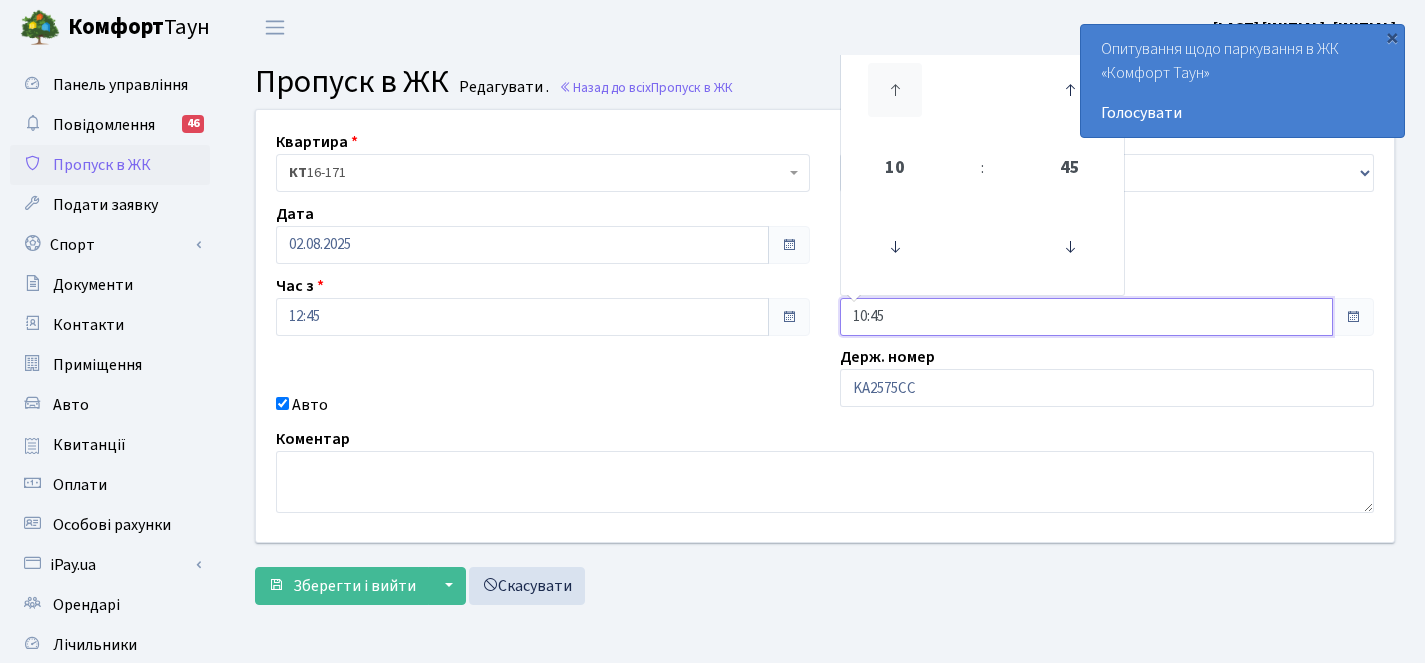 click at bounding box center [895, 90] 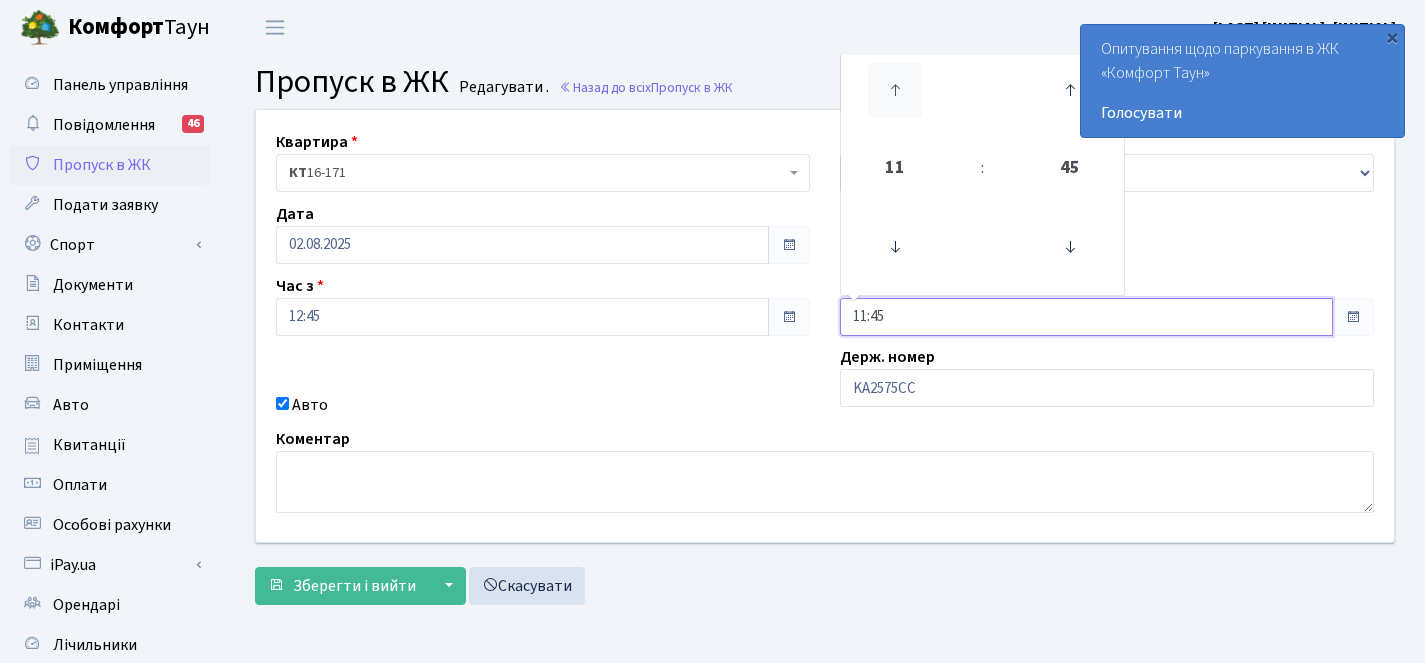 click at bounding box center [895, 90] 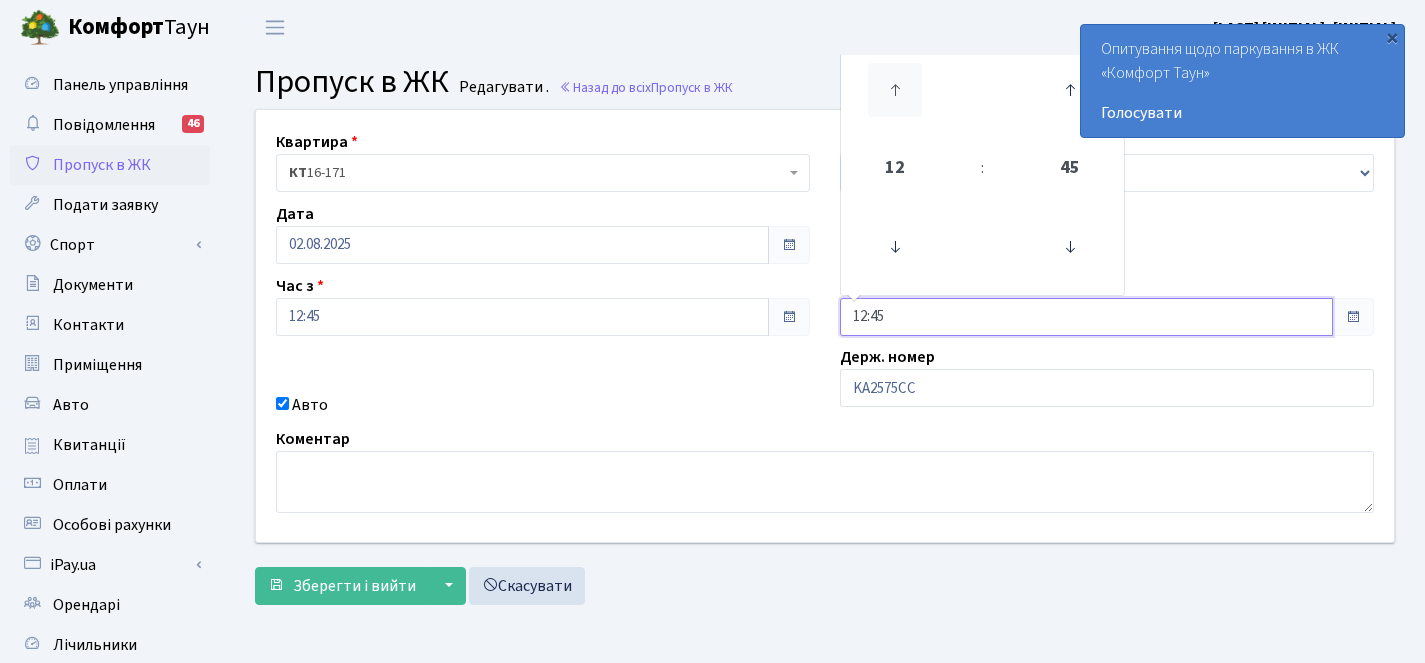 click at bounding box center (895, 90) 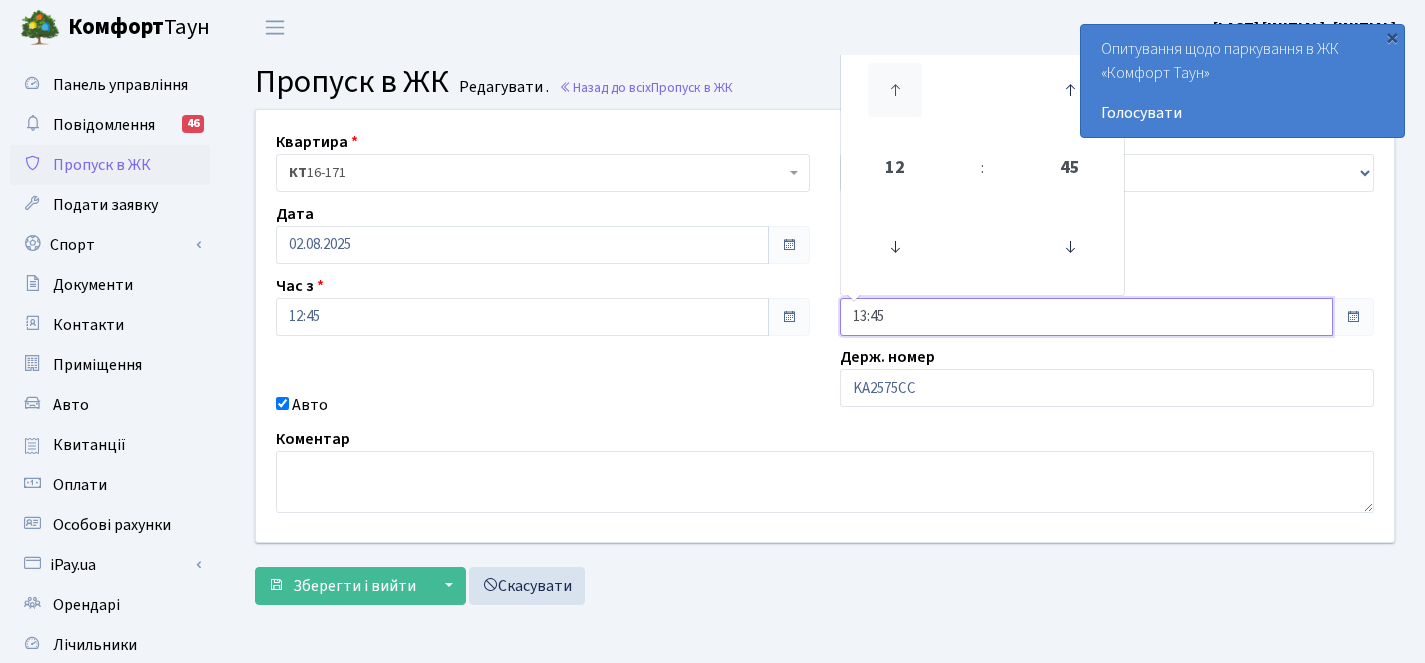 click at bounding box center [895, 90] 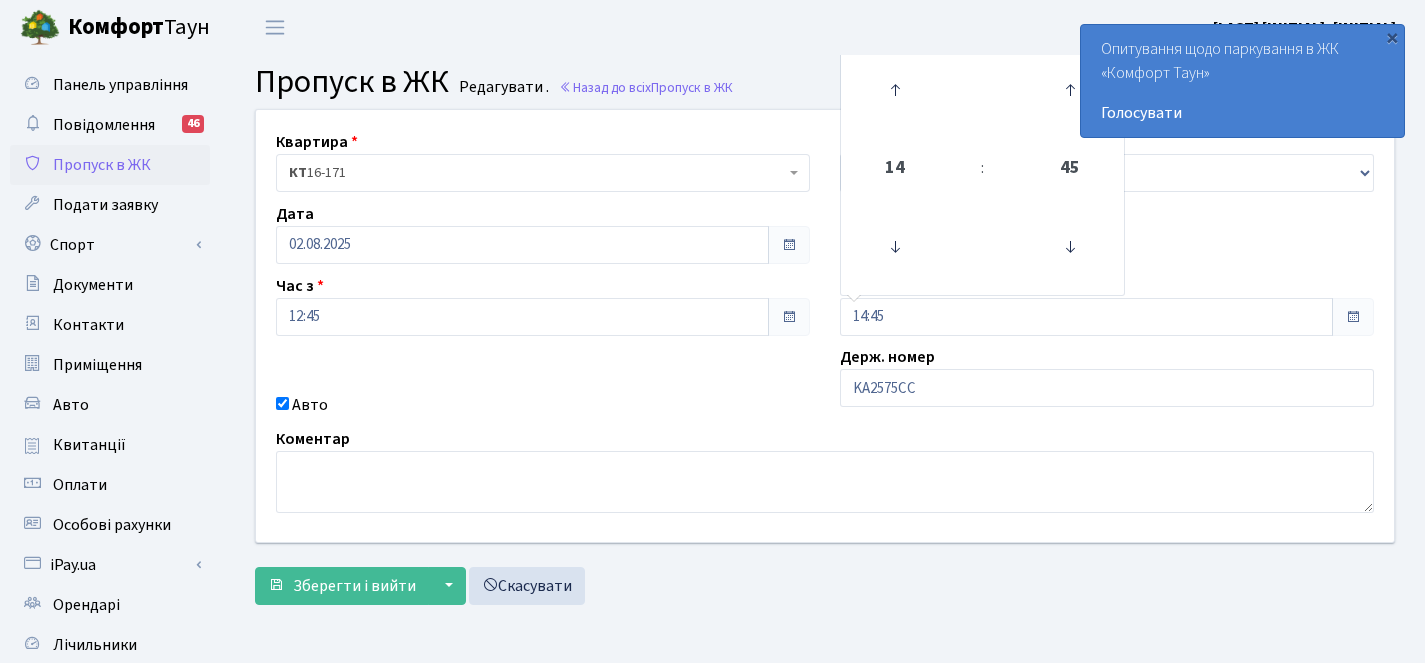 click at bounding box center (1353, 317) 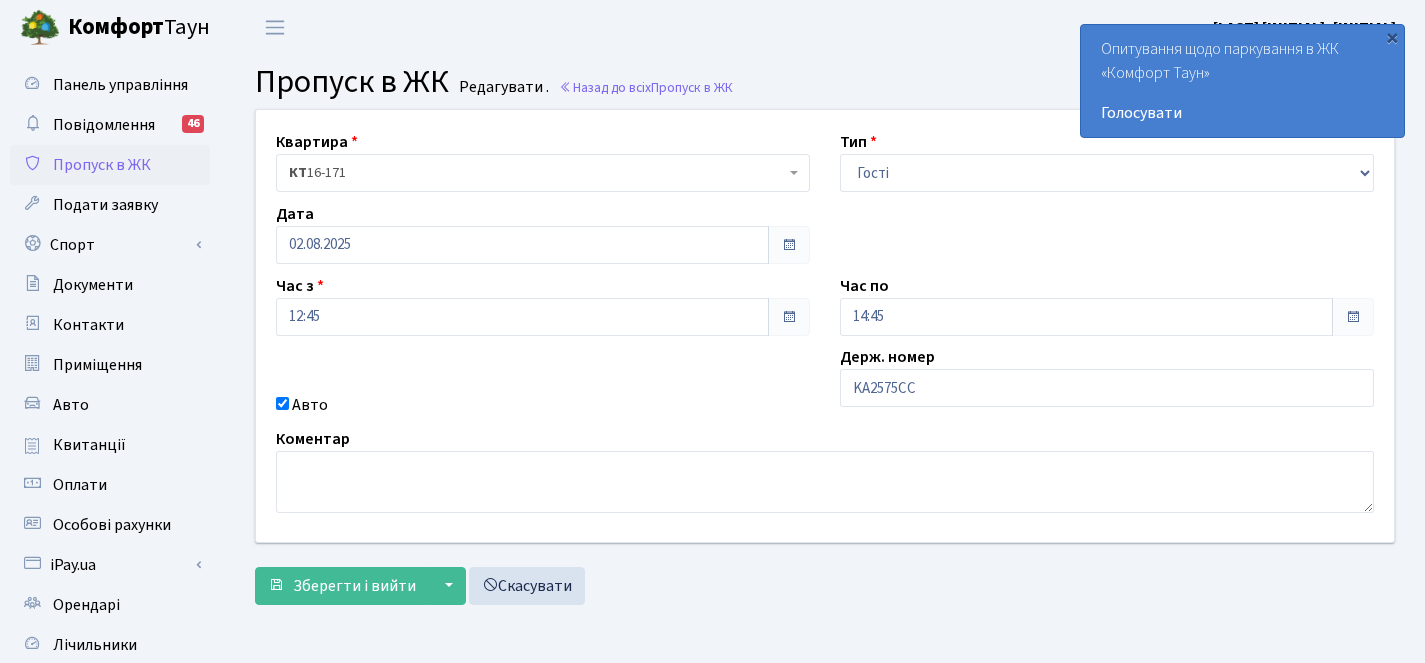 click at bounding box center (1353, 317) 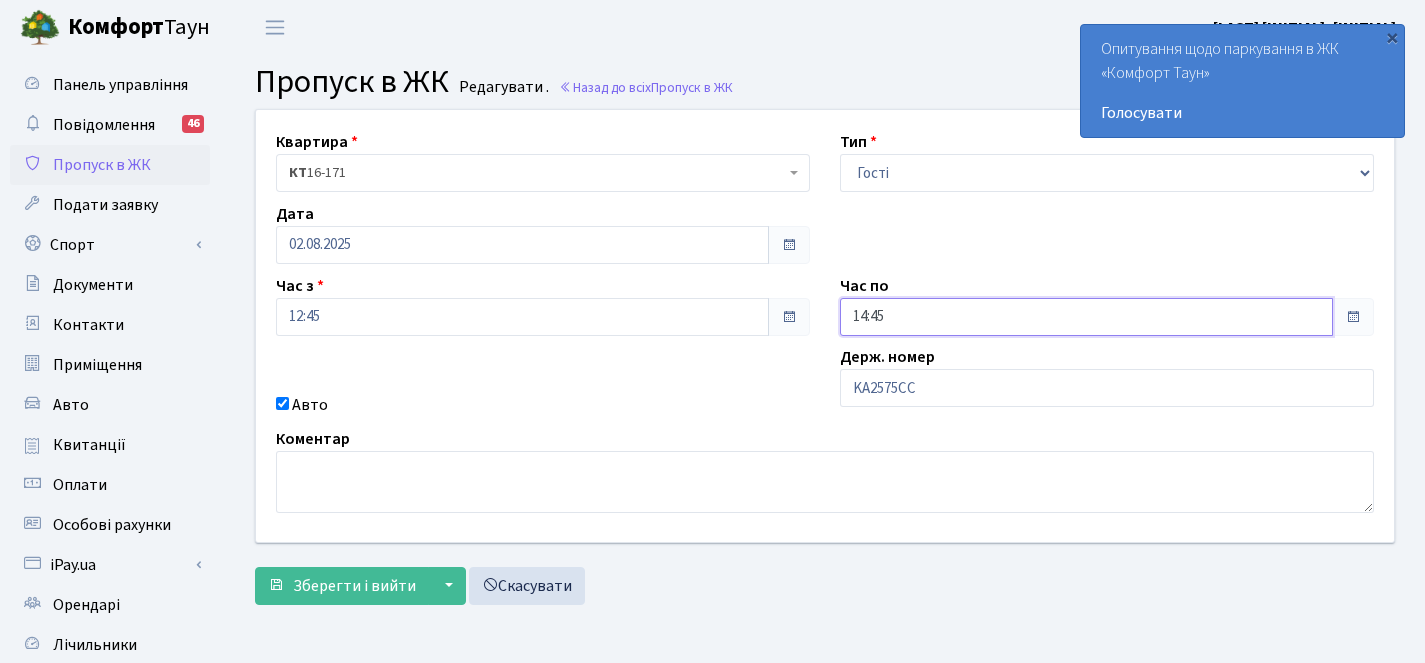 click on "14:45" at bounding box center (1086, 317) 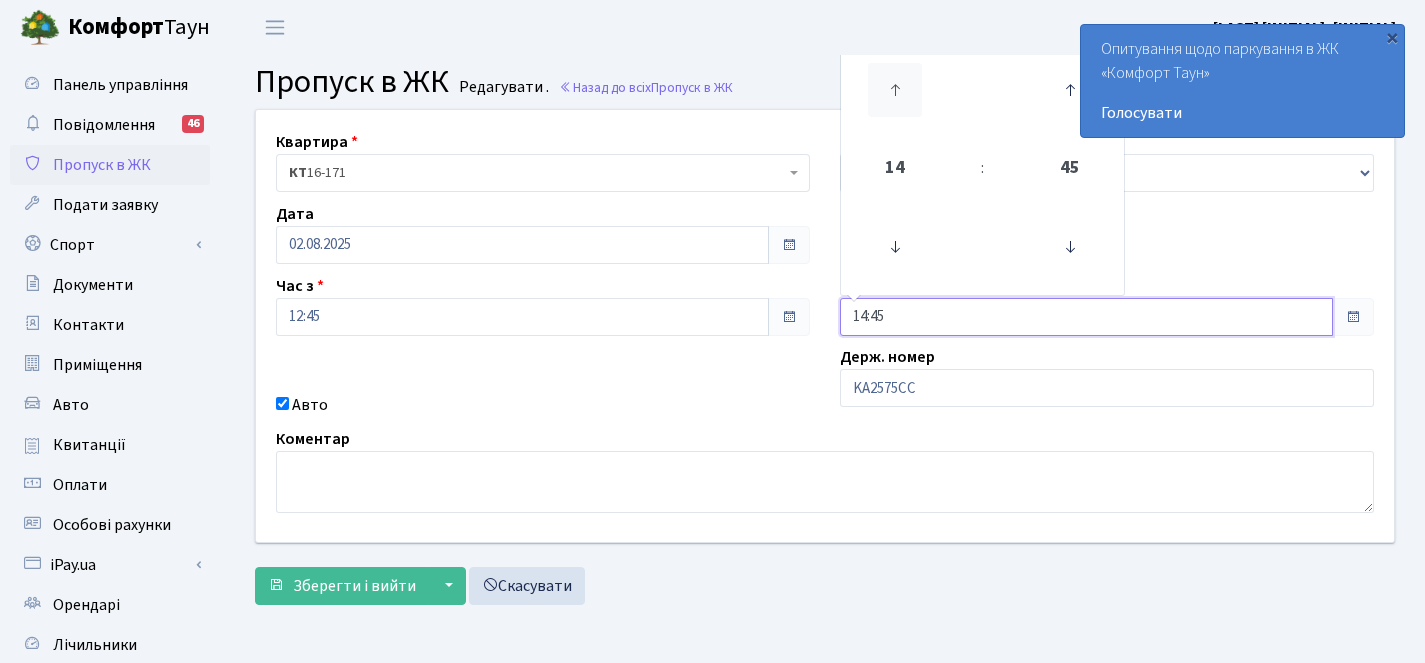 click at bounding box center [895, 90] 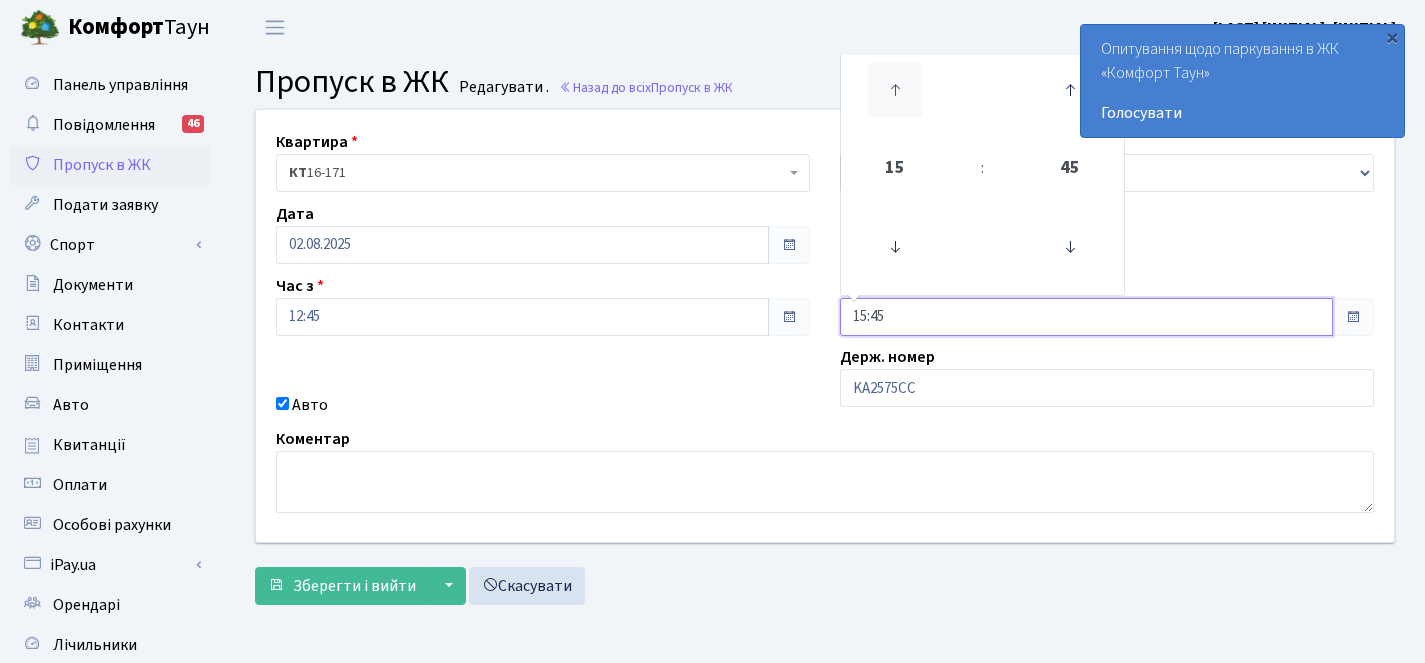 click at bounding box center [895, 90] 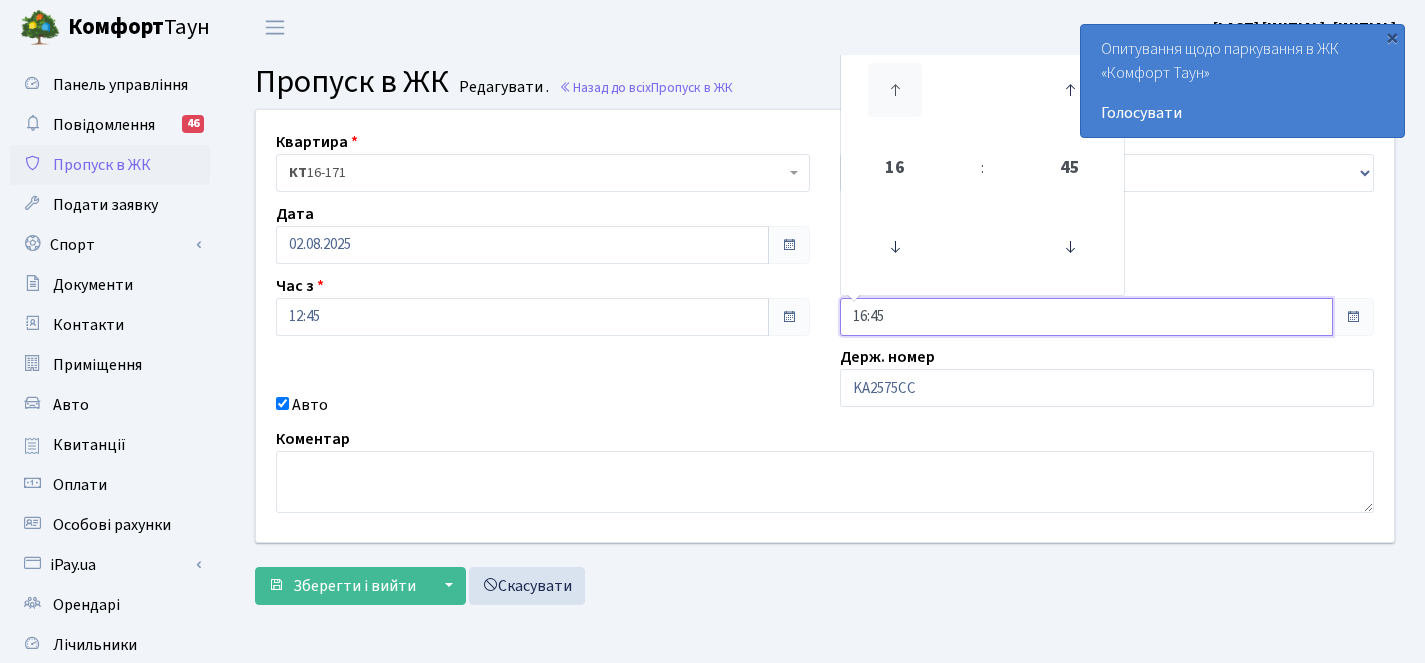 click at bounding box center (895, 90) 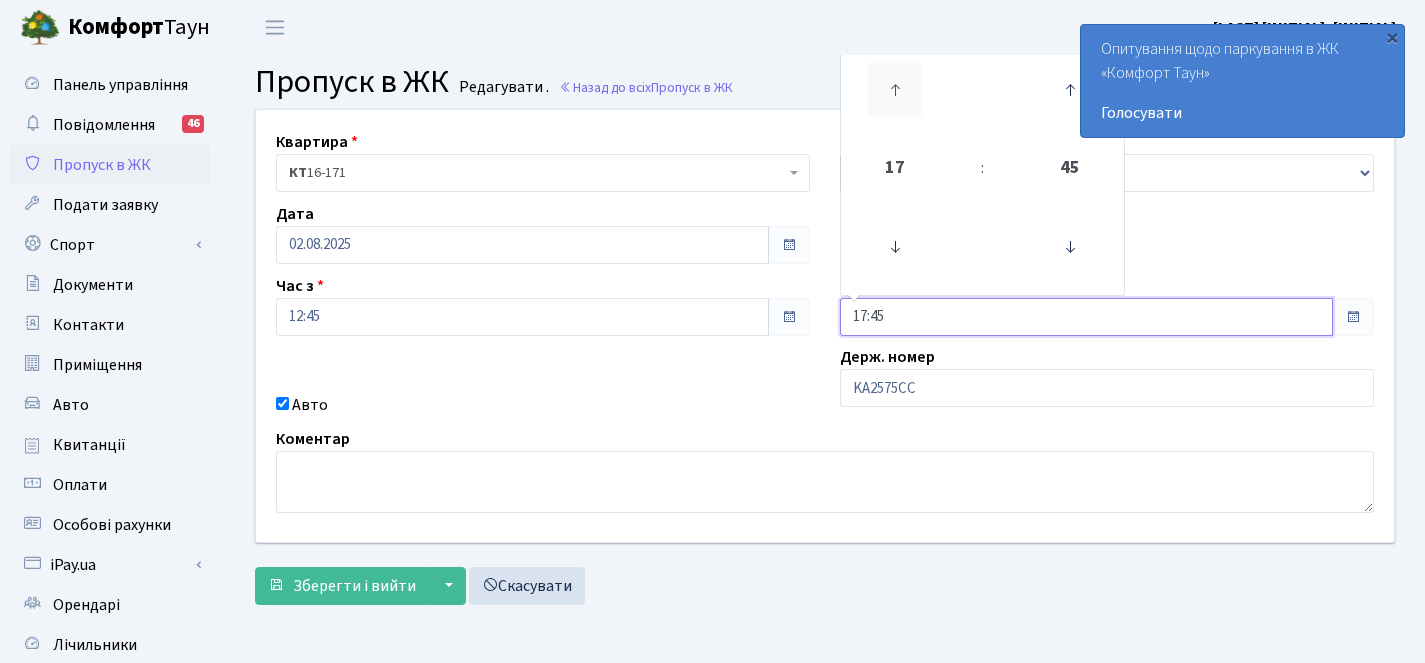 click at bounding box center (895, 90) 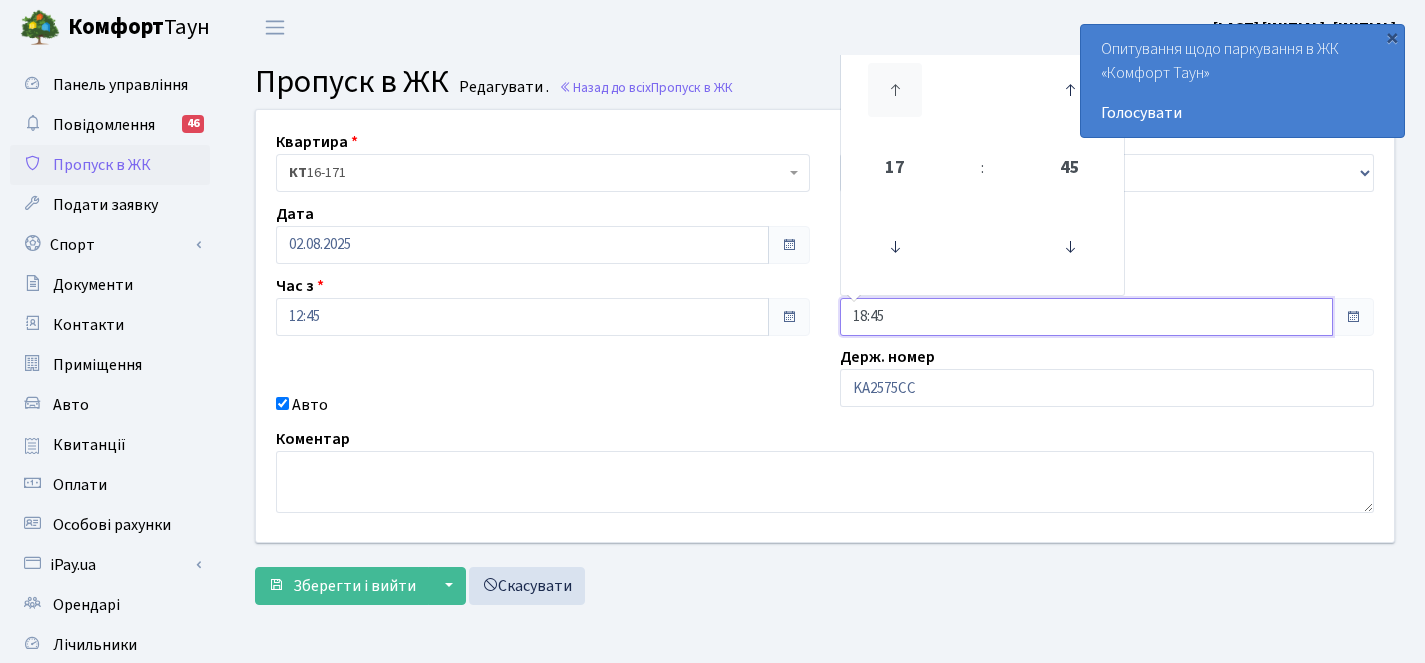 click at bounding box center (895, 90) 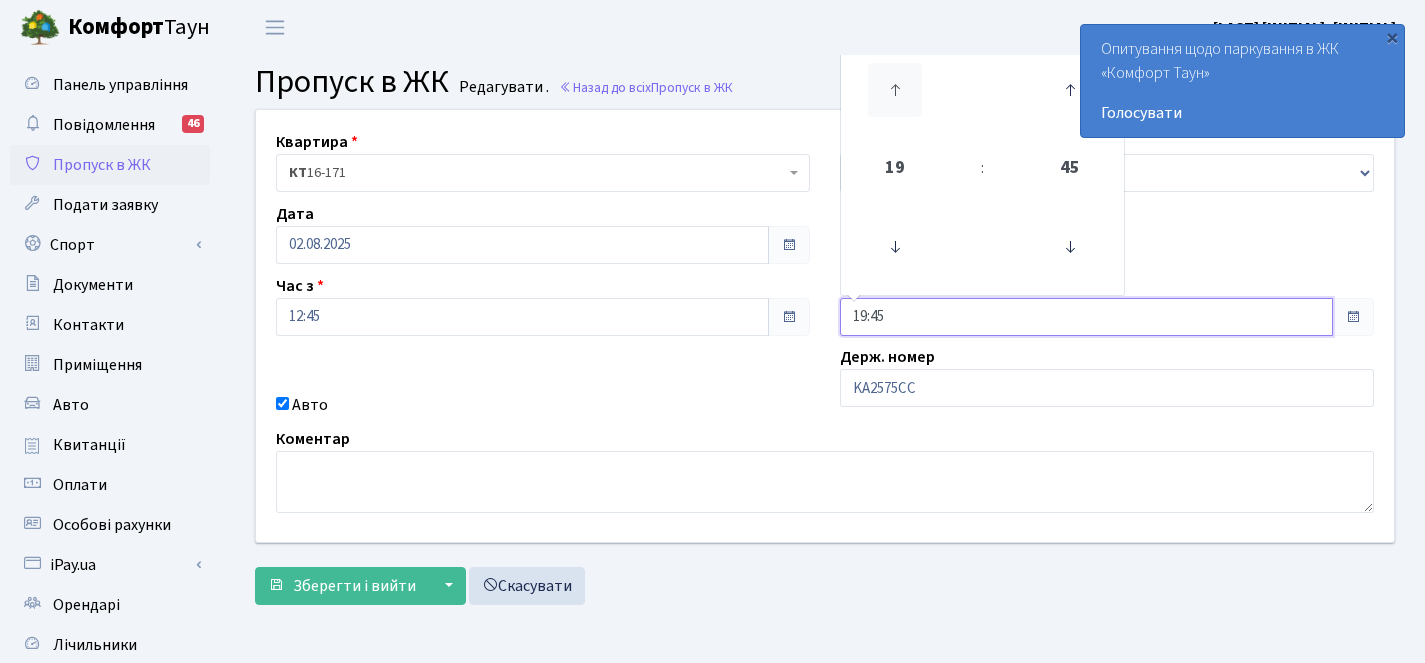 click at bounding box center [895, 90] 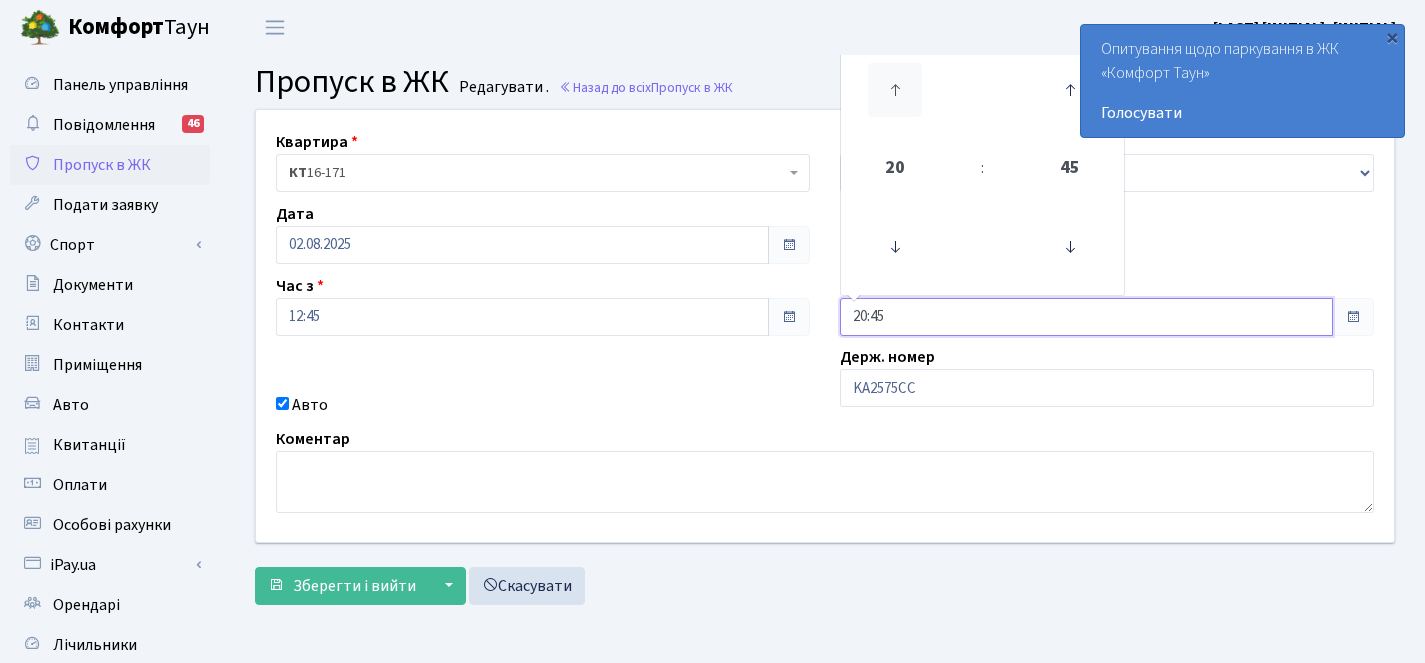 click at bounding box center (895, 90) 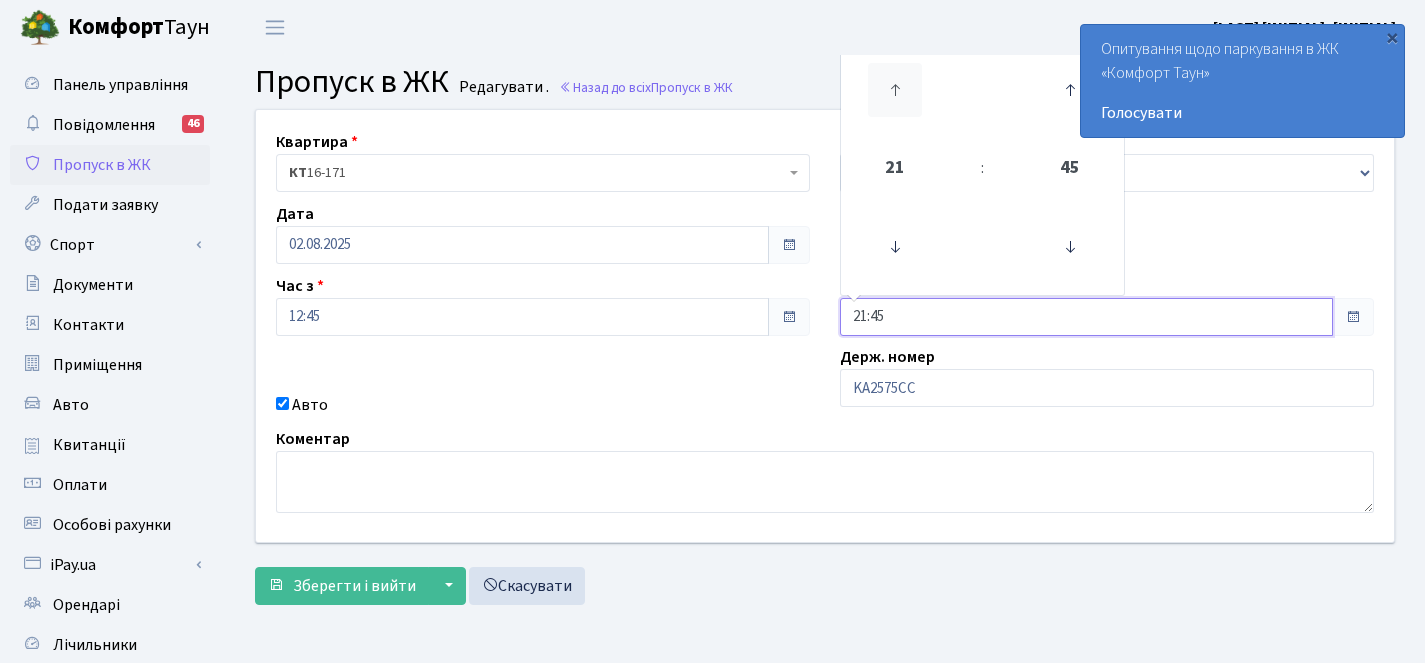 click at bounding box center [895, 90] 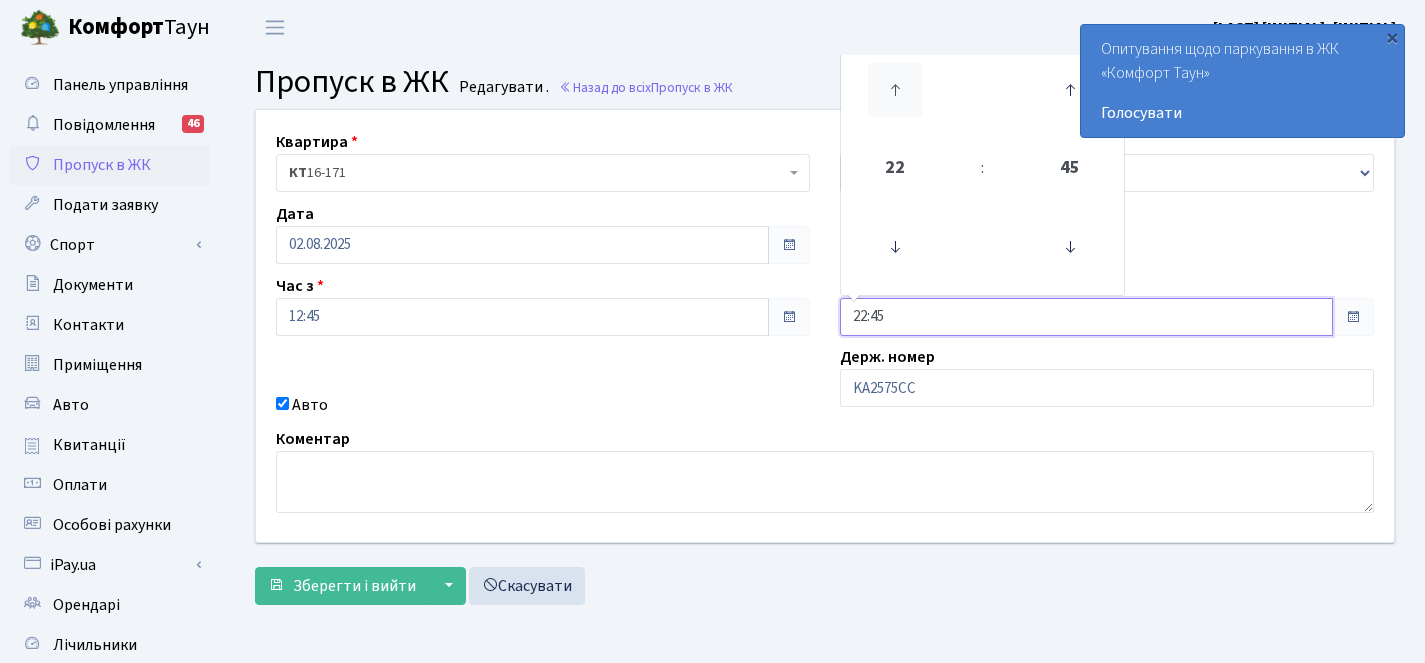click at bounding box center (895, 90) 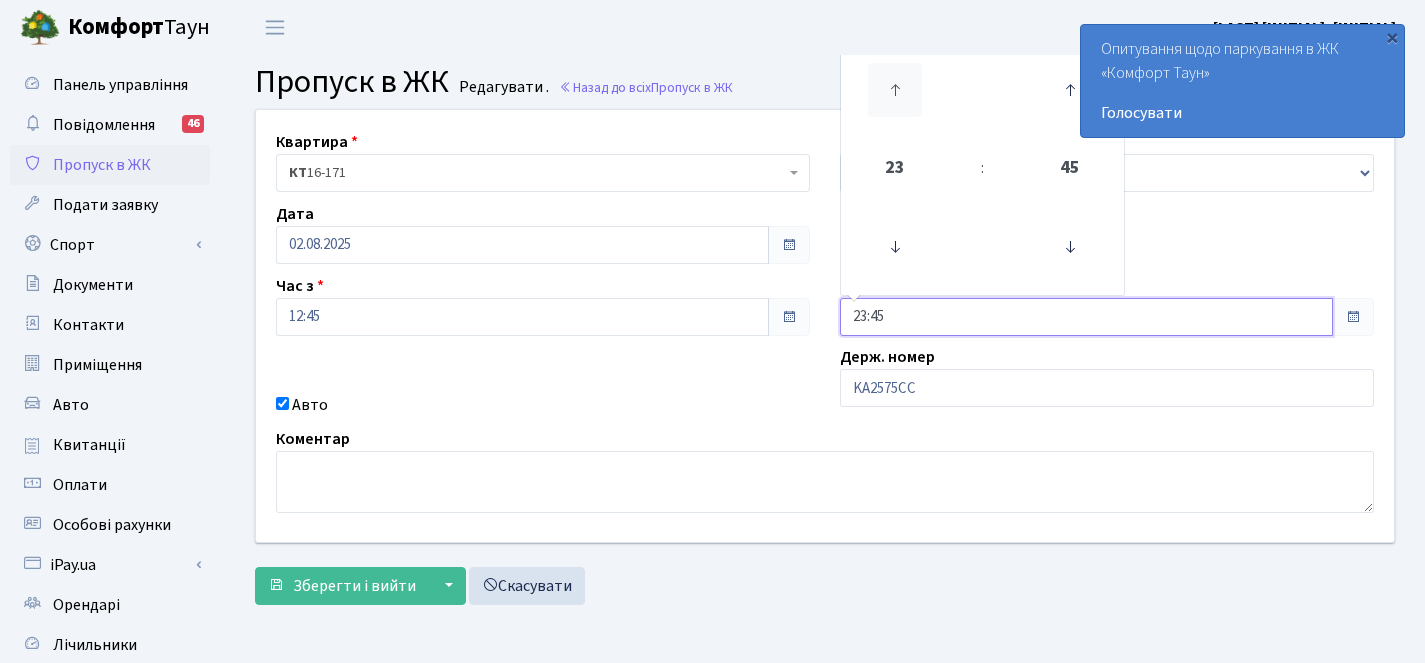 click at bounding box center (895, 90) 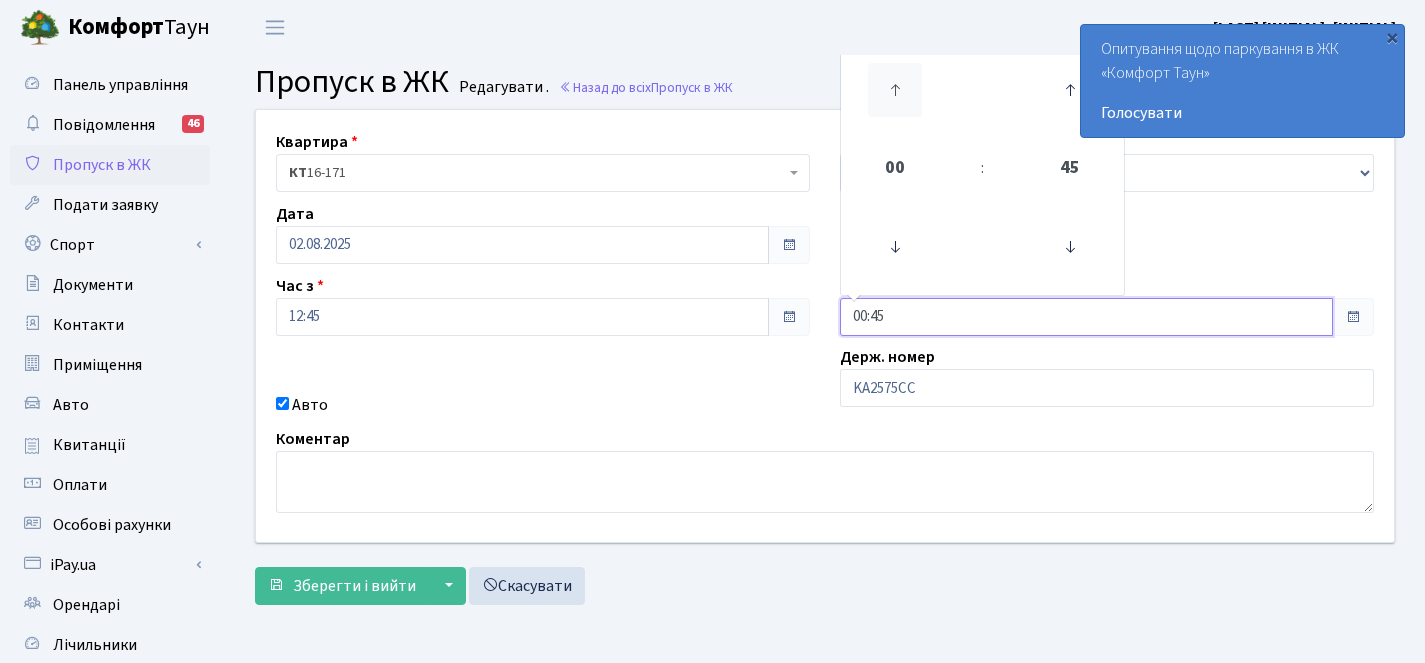 click at bounding box center (895, 90) 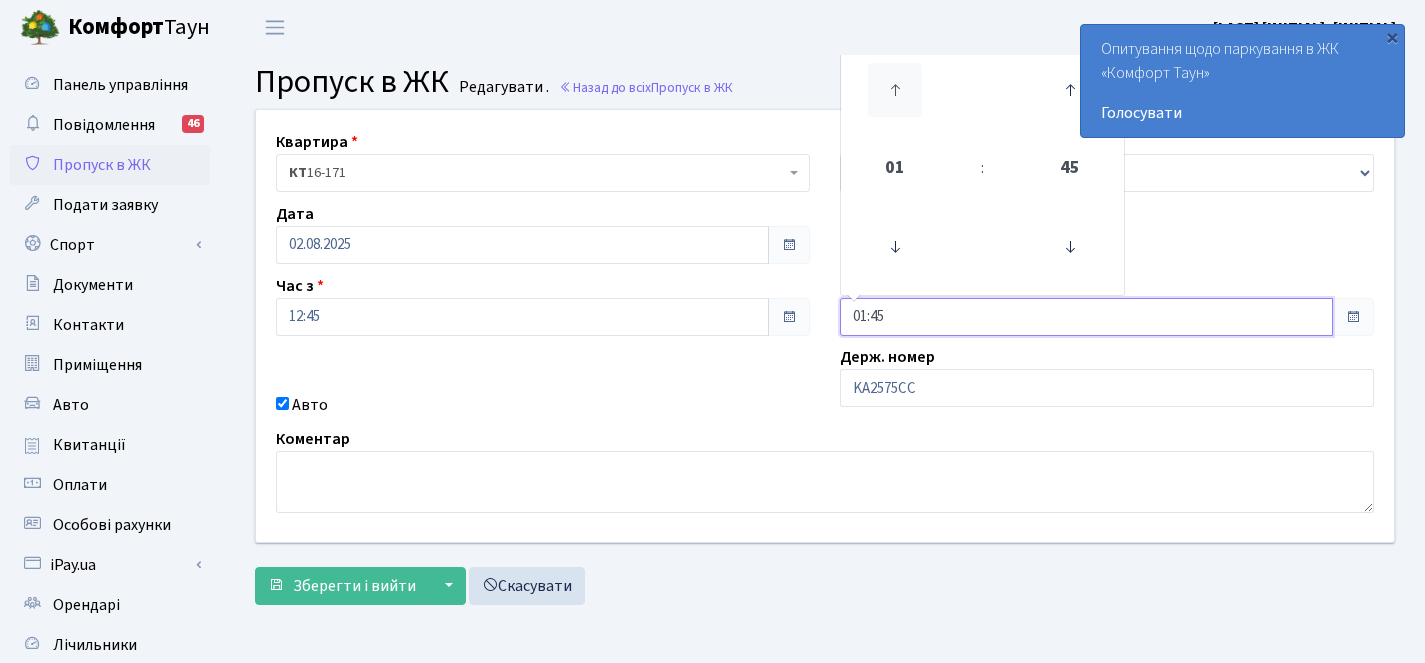 click at bounding box center [895, 90] 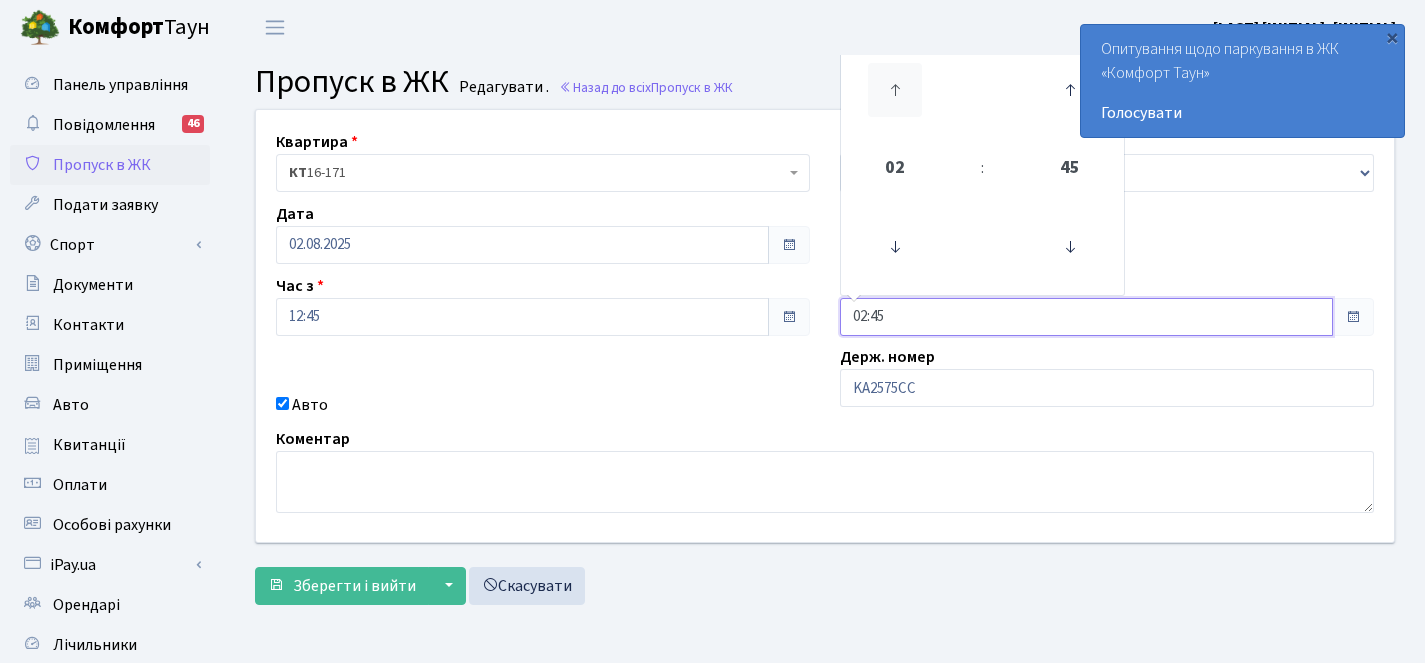 click at bounding box center [895, 90] 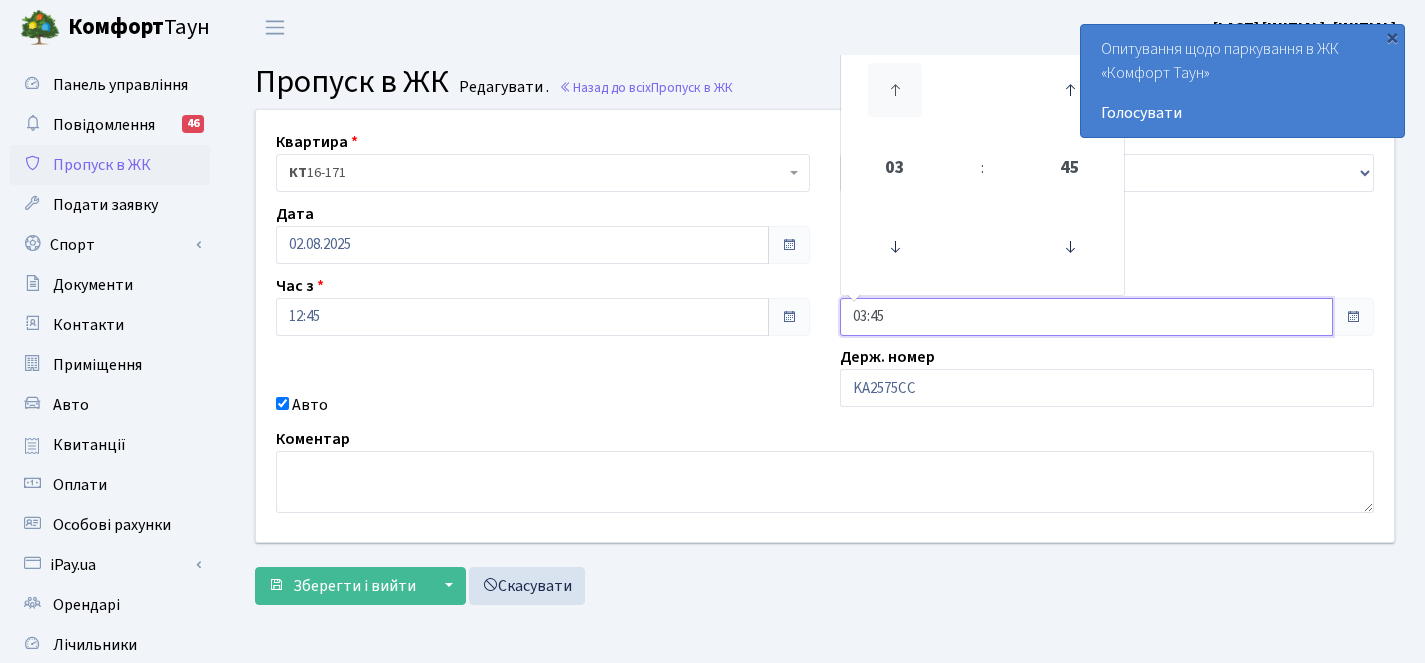 click at bounding box center (895, 90) 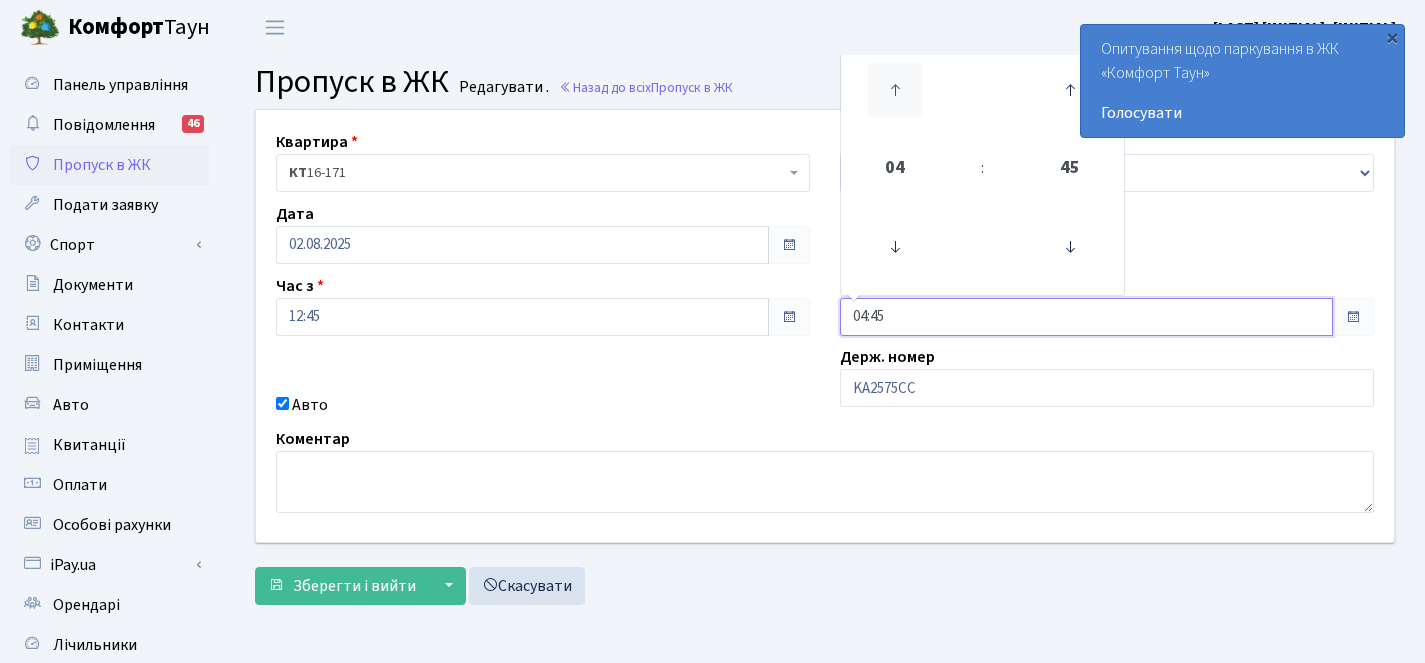 click at bounding box center [895, 90] 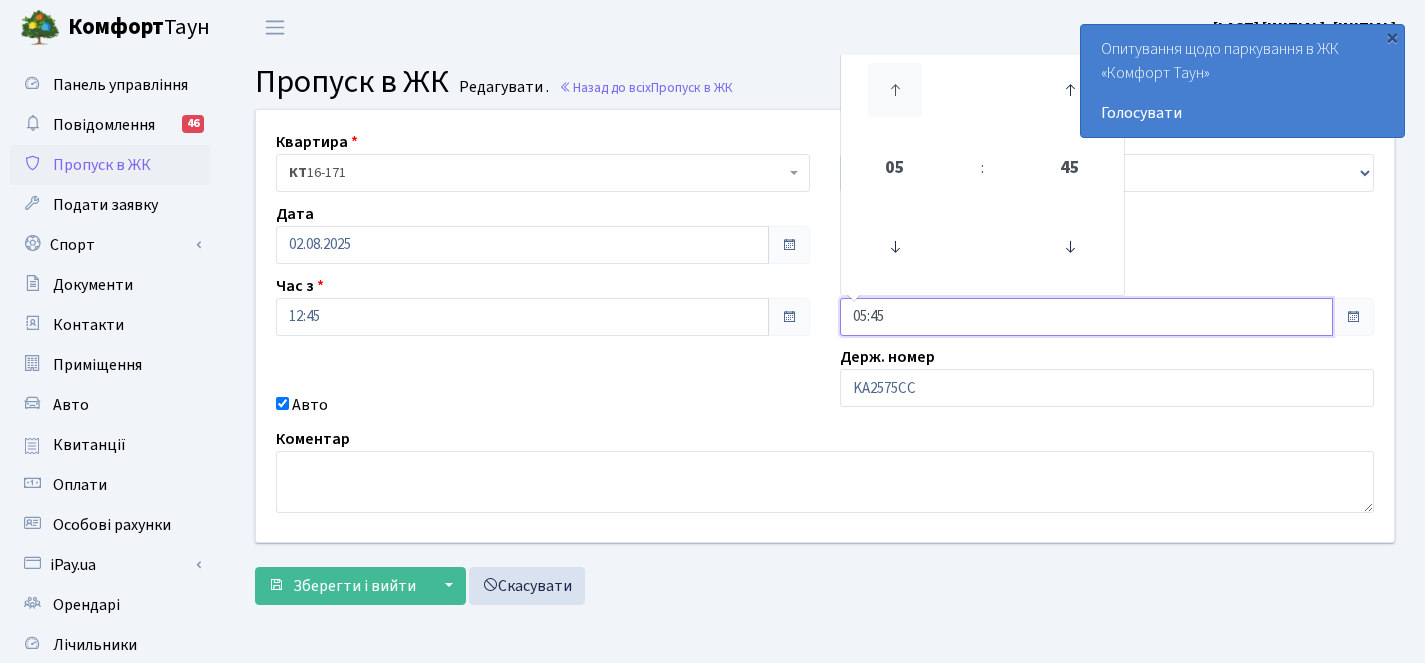 click at bounding box center [895, 90] 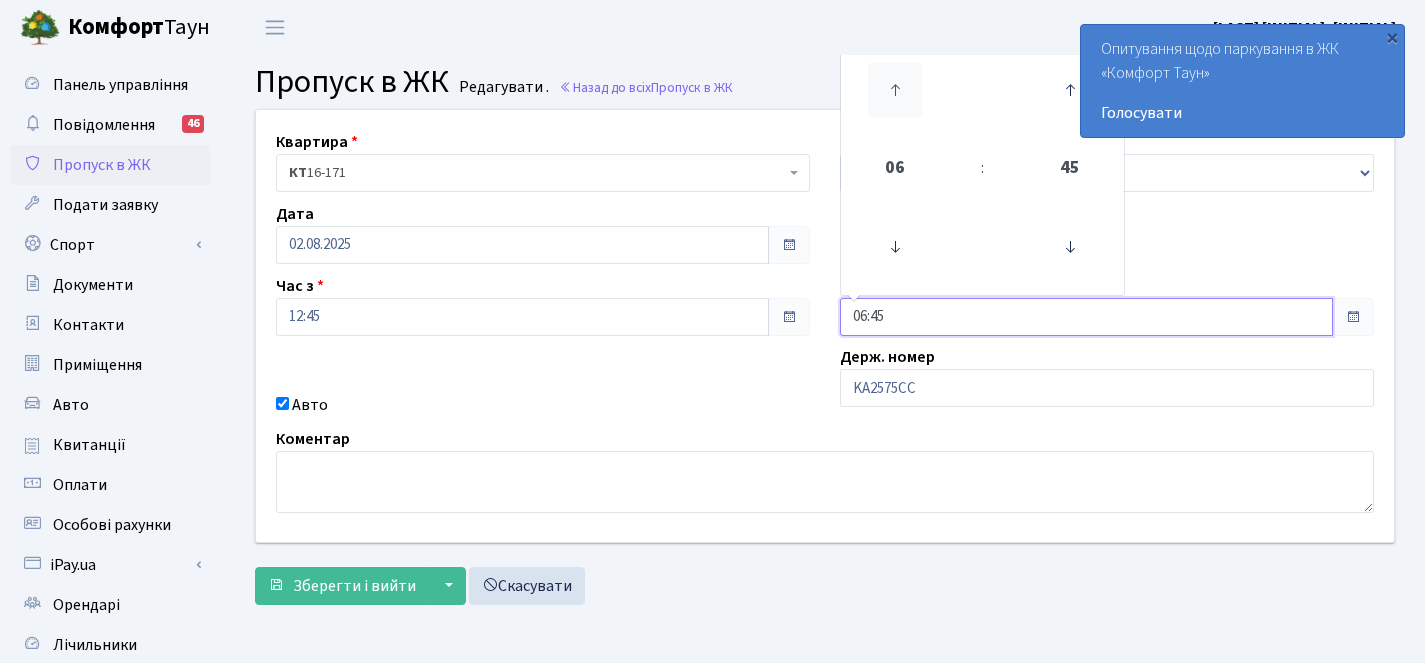 click at bounding box center [895, 90] 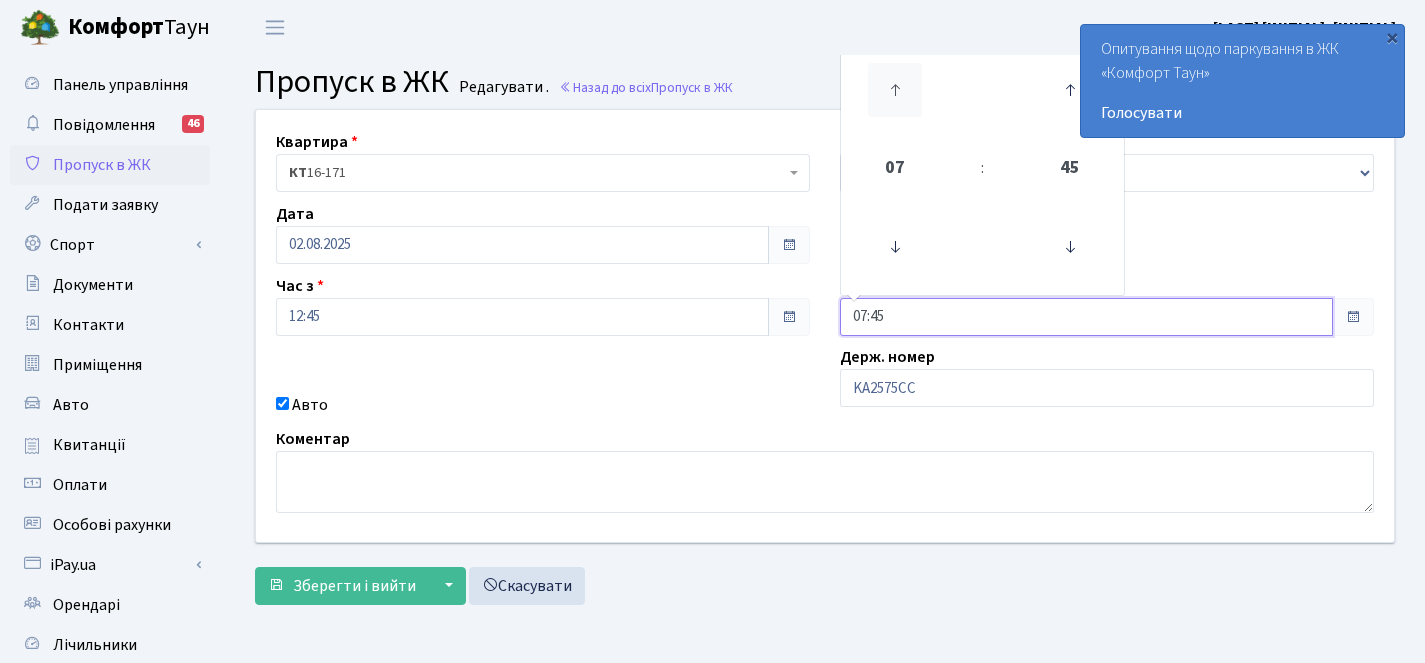 click at bounding box center (895, 90) 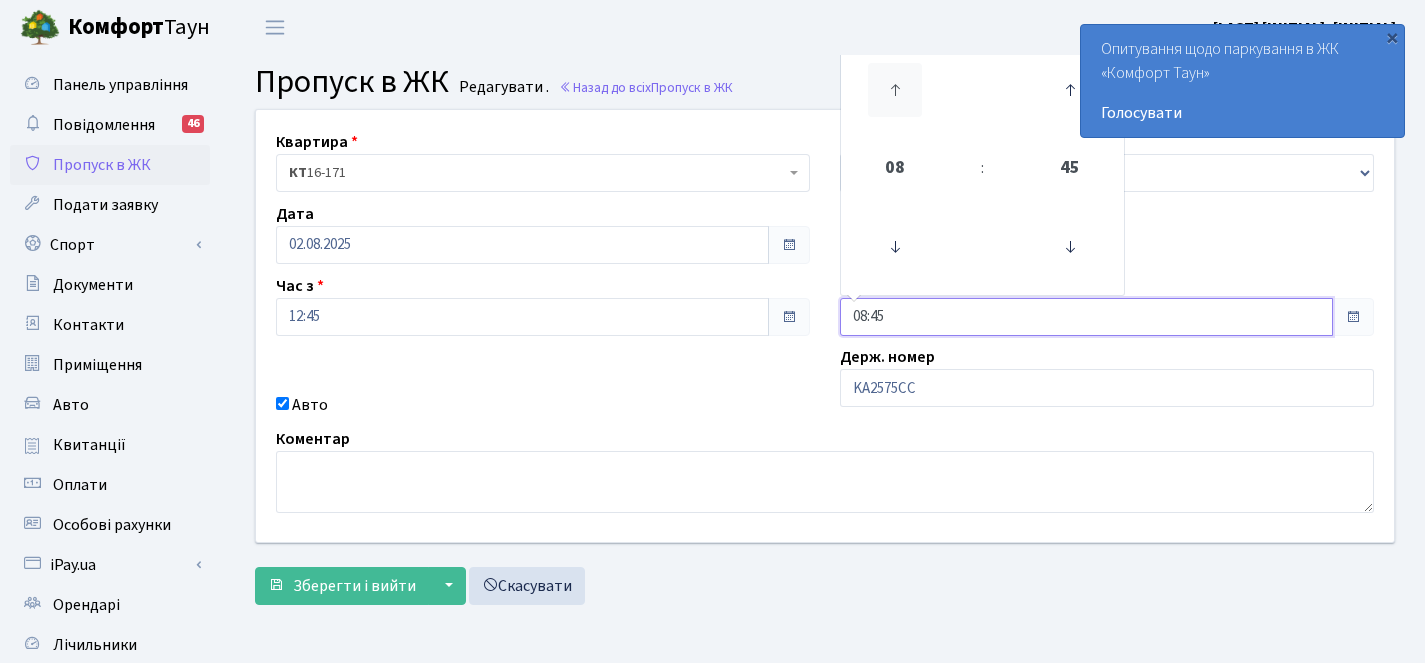 click at bounding box center (895, 90) 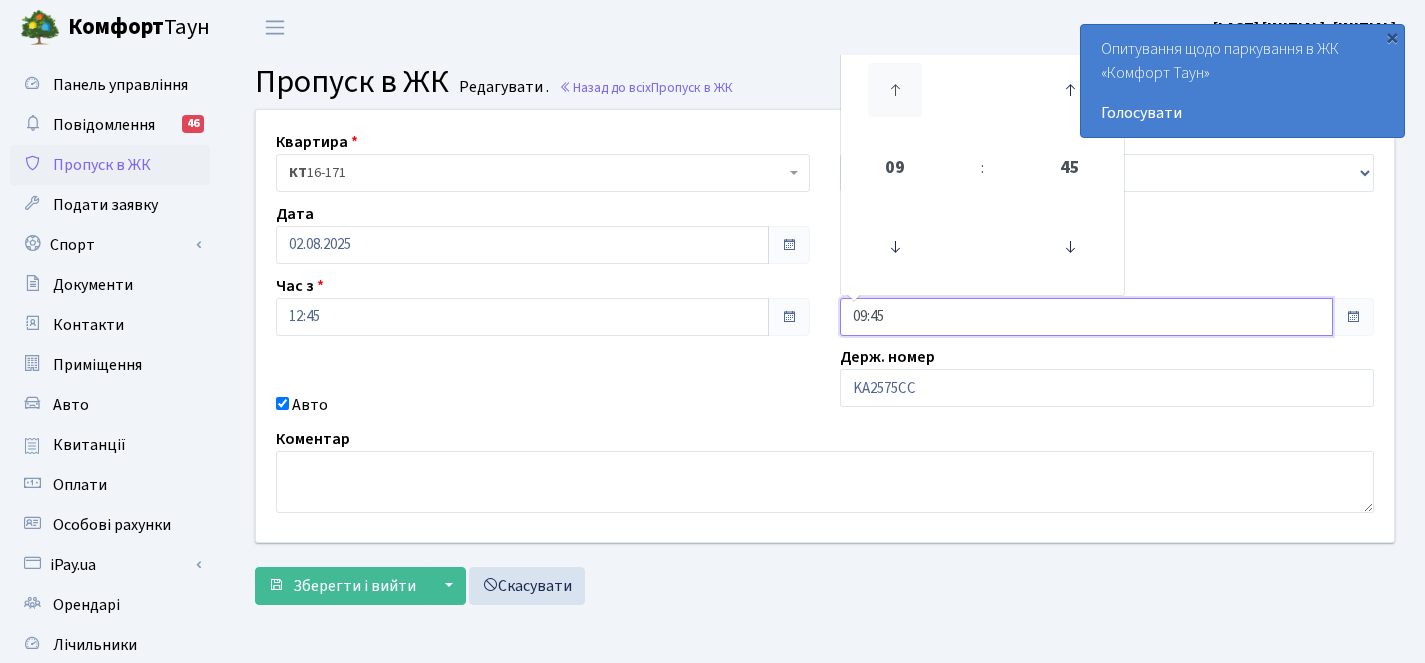 click at bounding box center [895, 90] 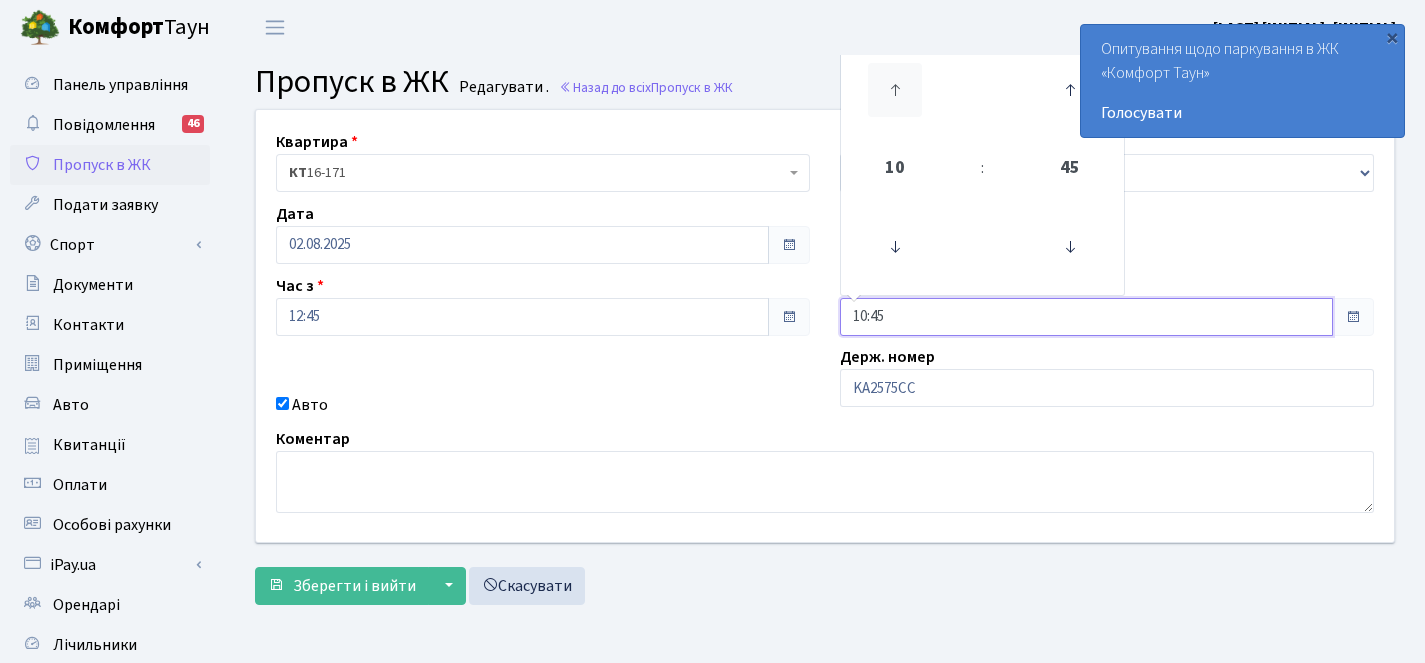 click at bounding box center (895, 90) 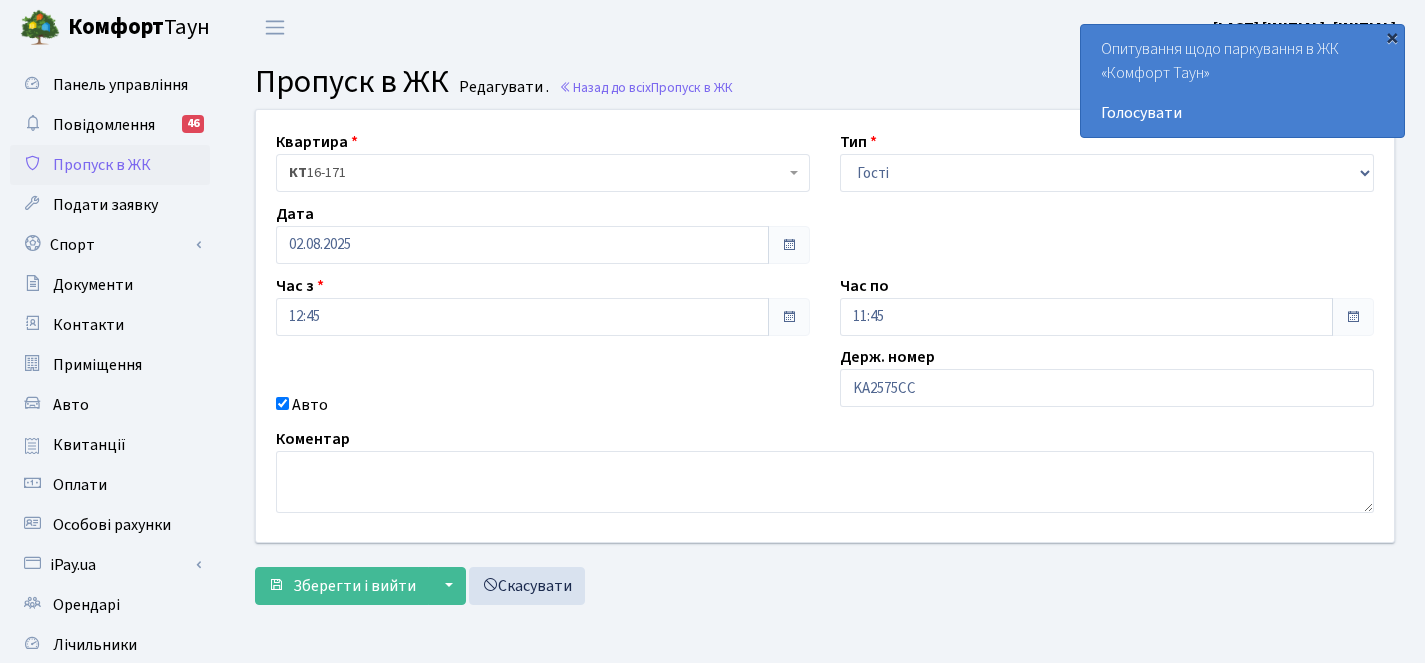 click on "×" at bounding box center (1392, 37) 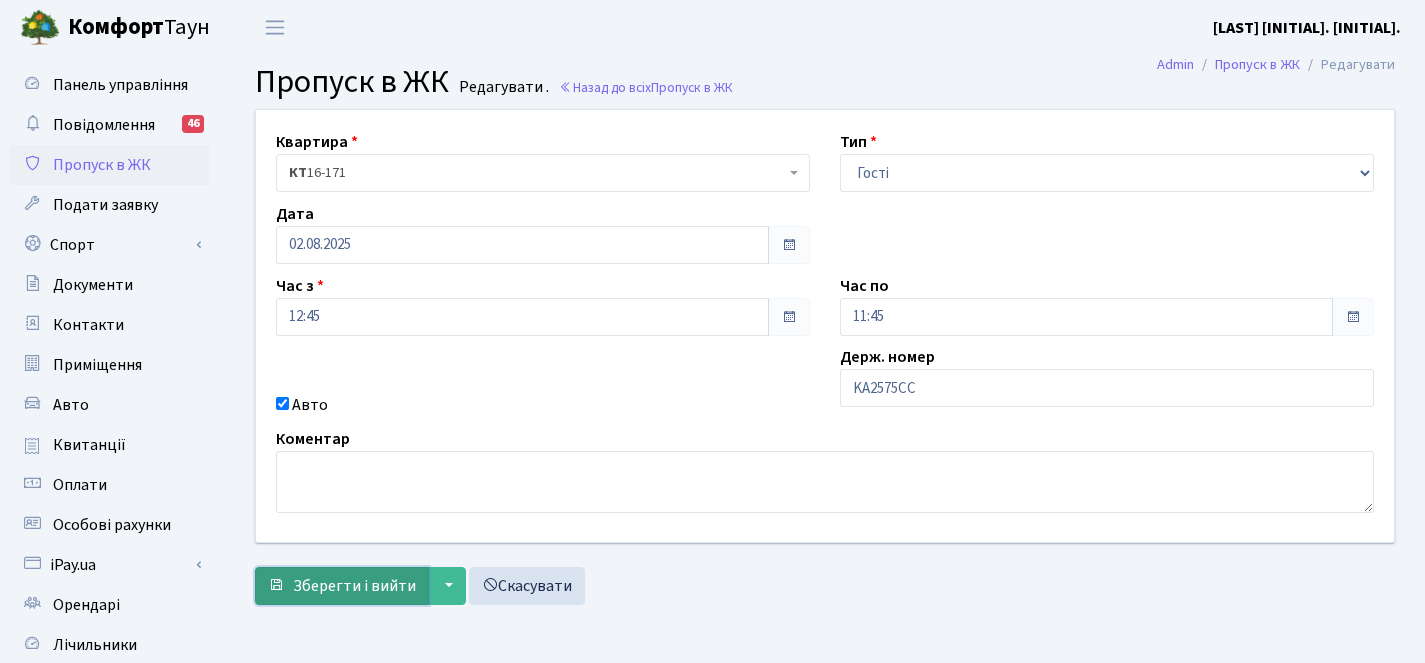 click on "Зберегти і вийти" at bounding box center [354, 586] 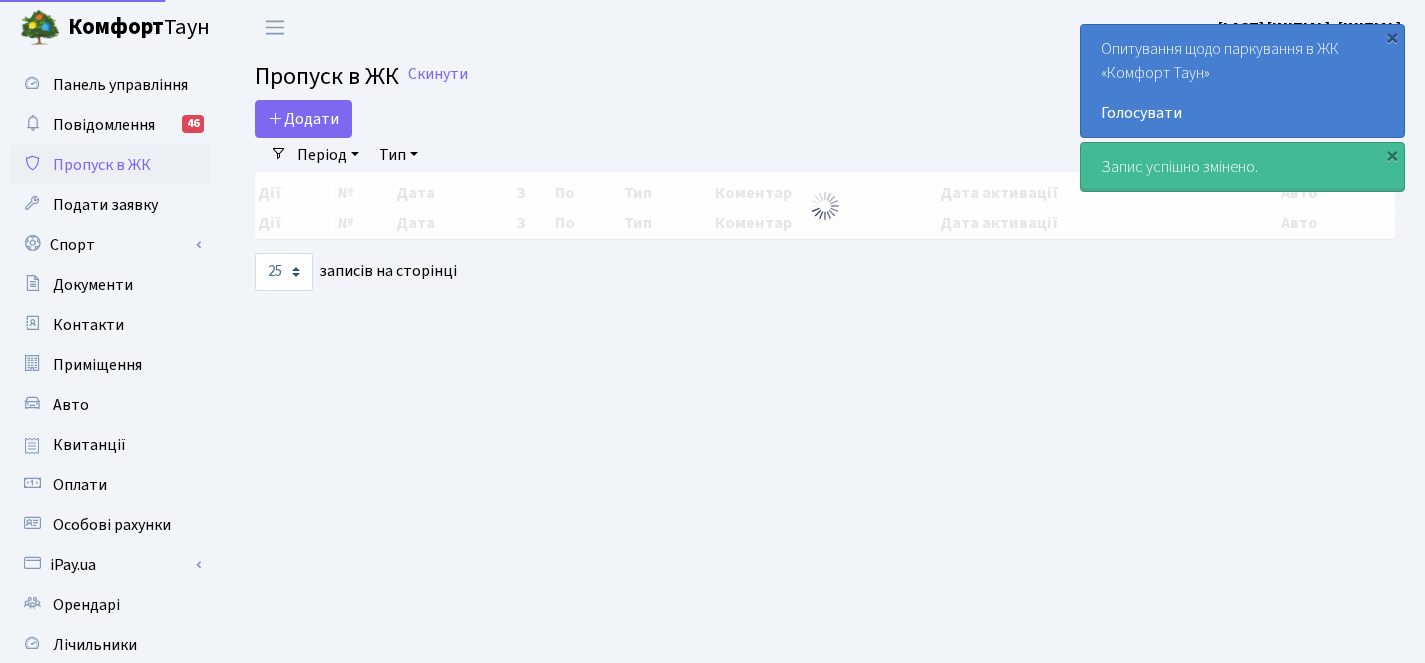 select on "25" 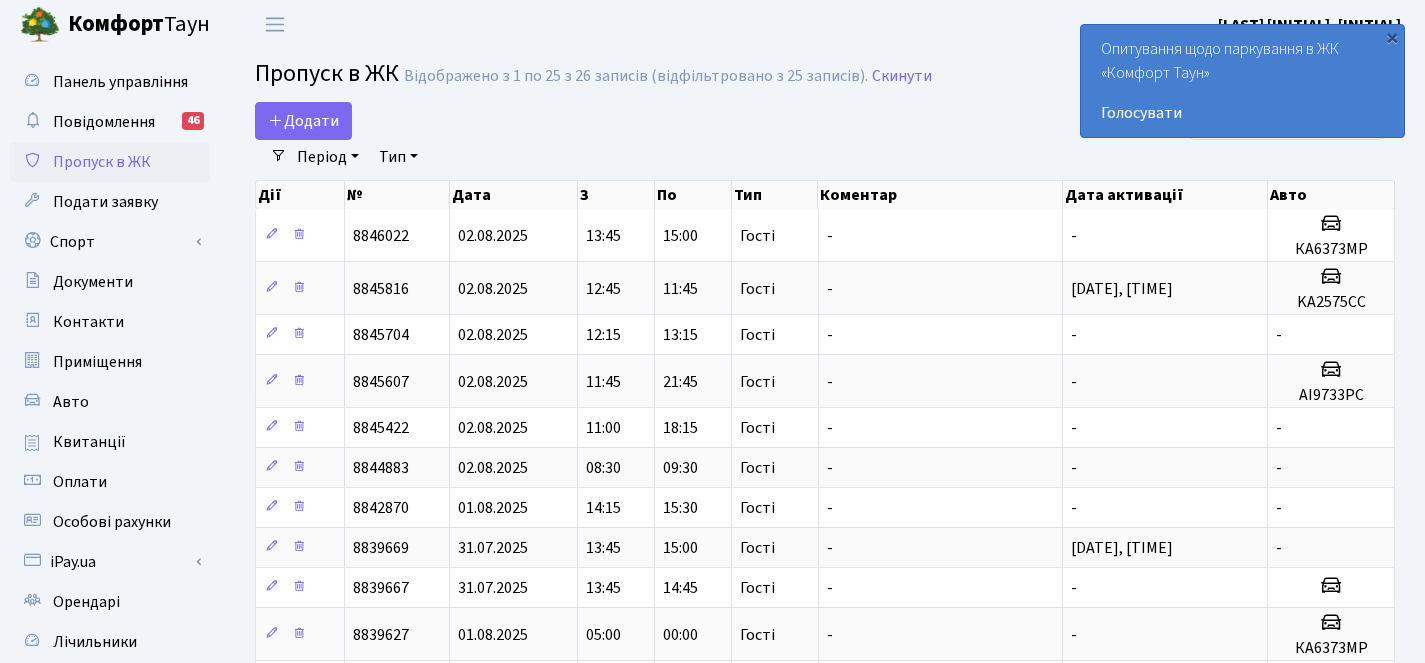 scroll, scrollTop: 4, scrollLeft: 0, axis: vertical 